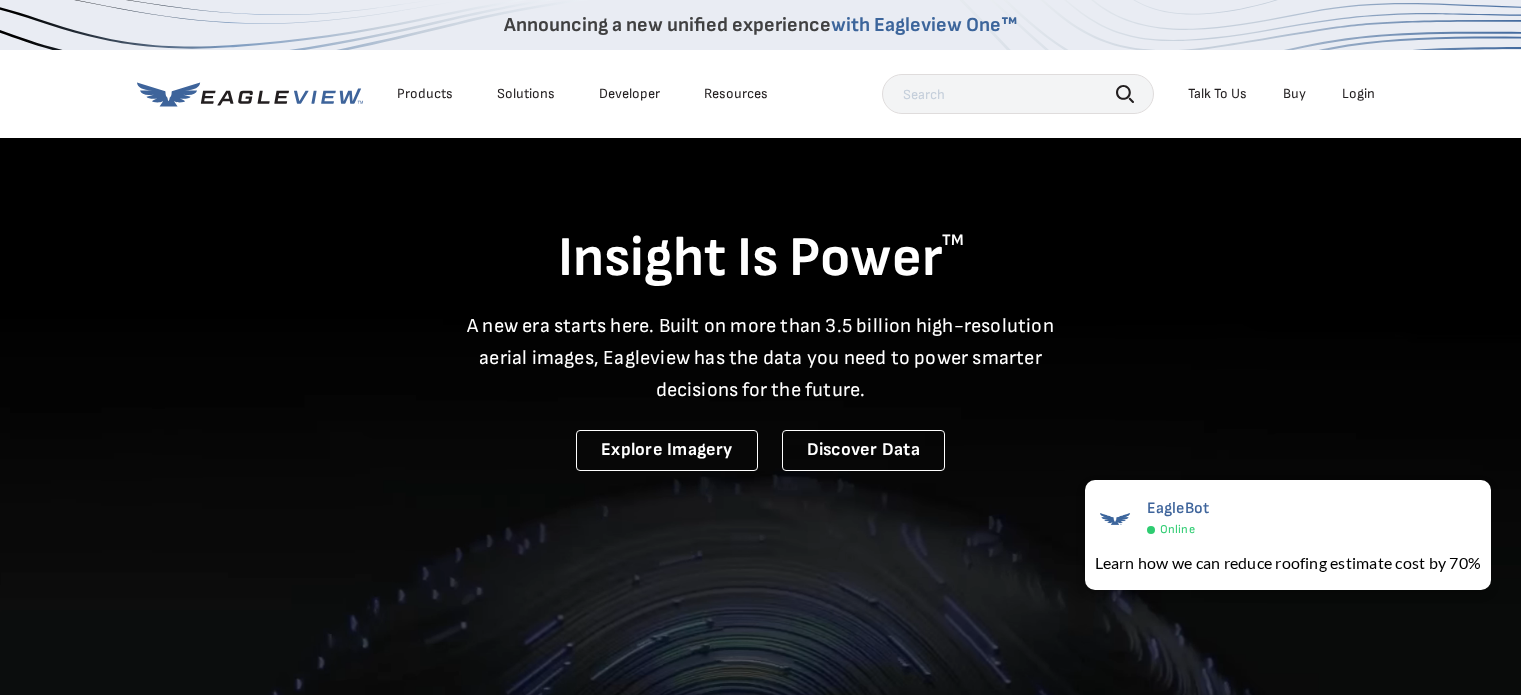 scroll, scrollTop: 0, scrollLeft: 0, axis: both 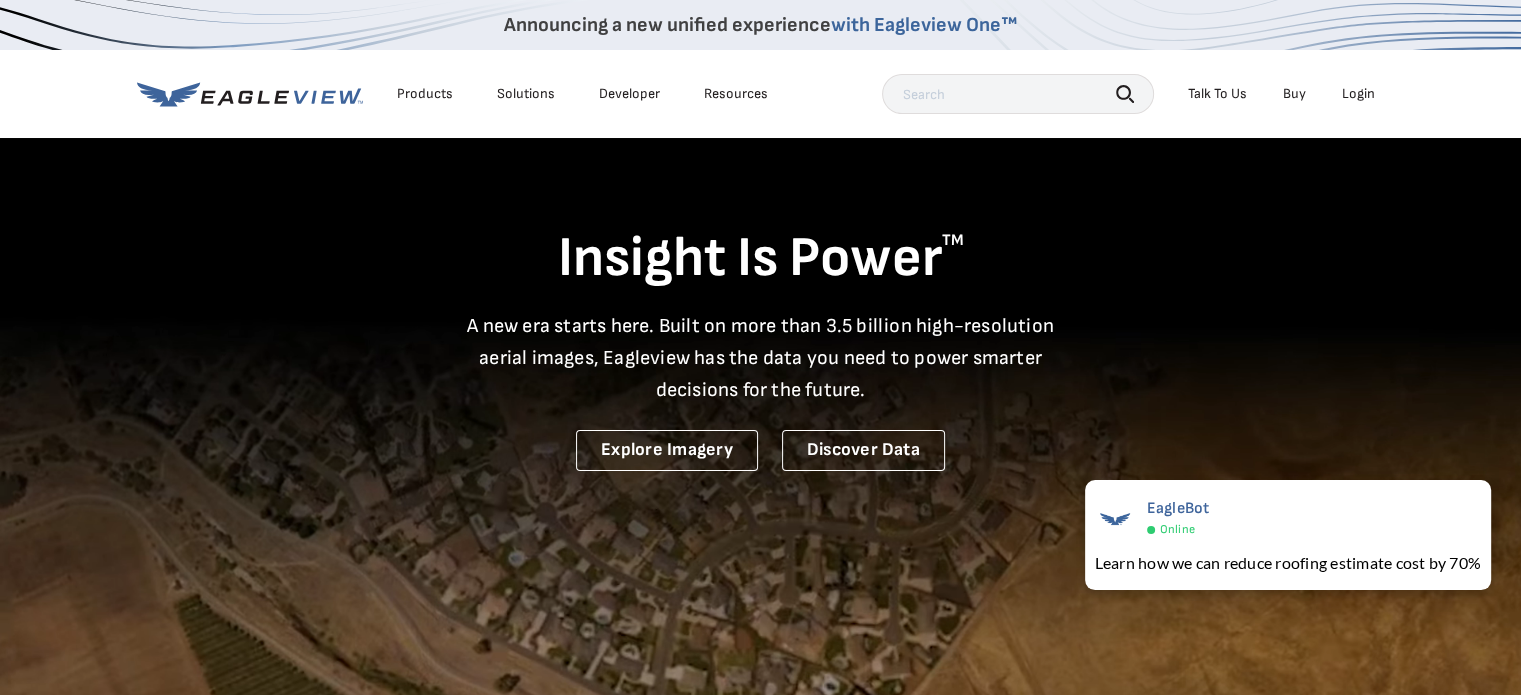 click on "Login" at bounding box center (1358, 94) 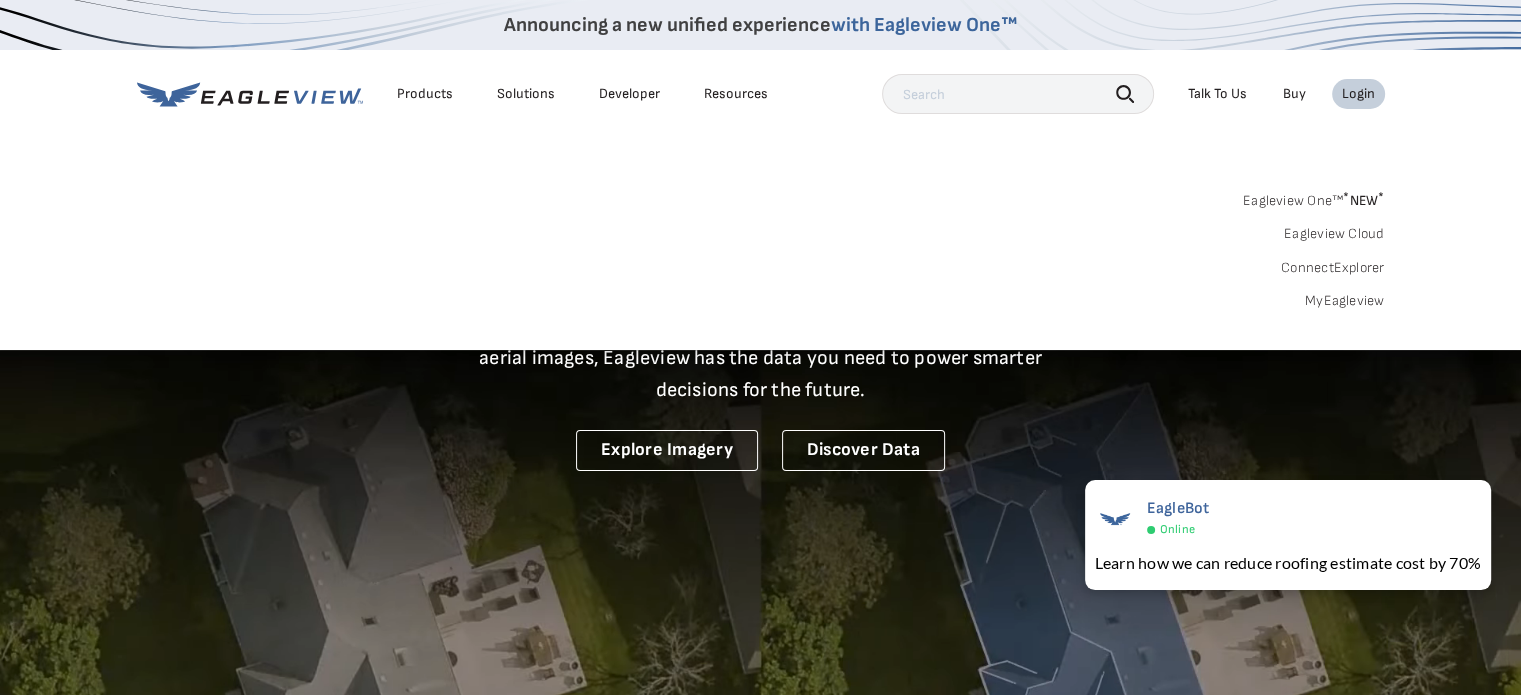 click on "Login" at bounding box center [1358, 94] 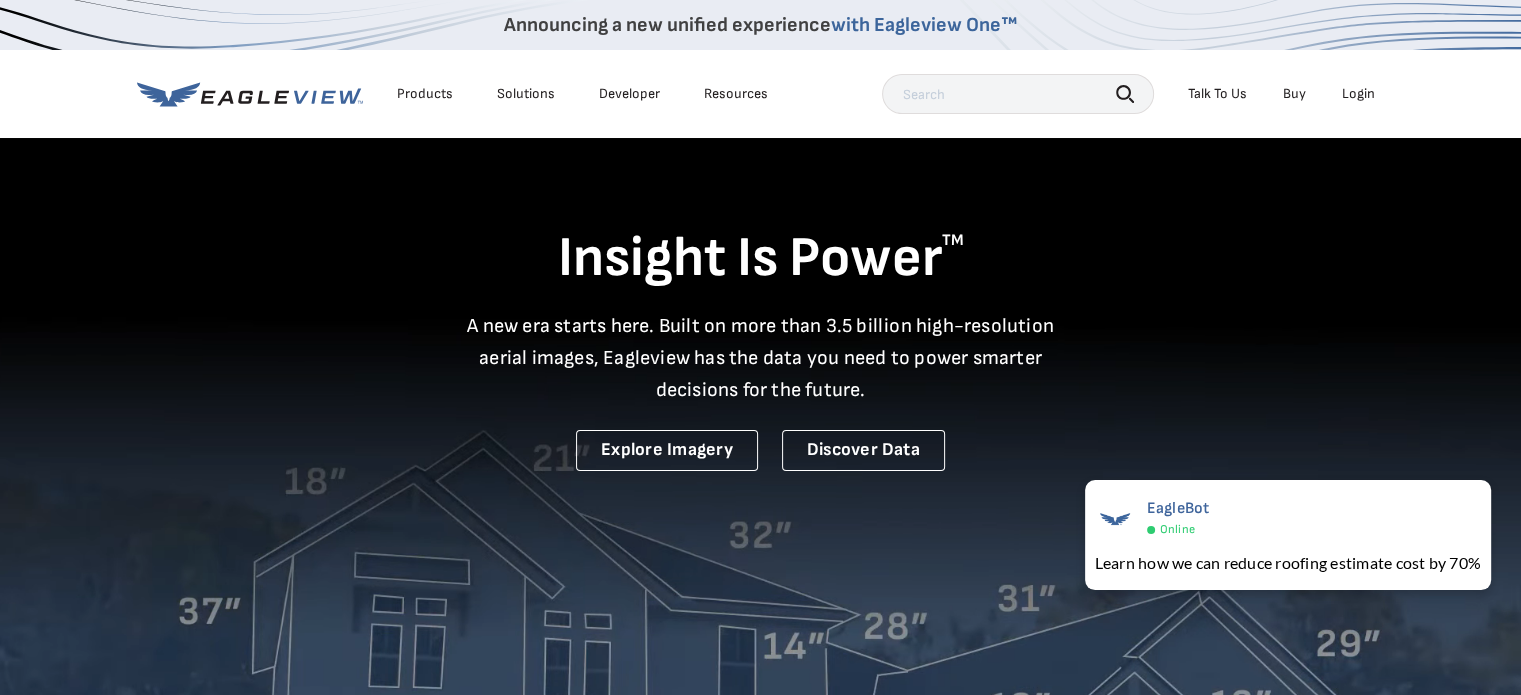 drag, startPoint x: 1374, startPoint y: 70, endPoint x: 1373, endPoint y: 97, distance: 27.018513 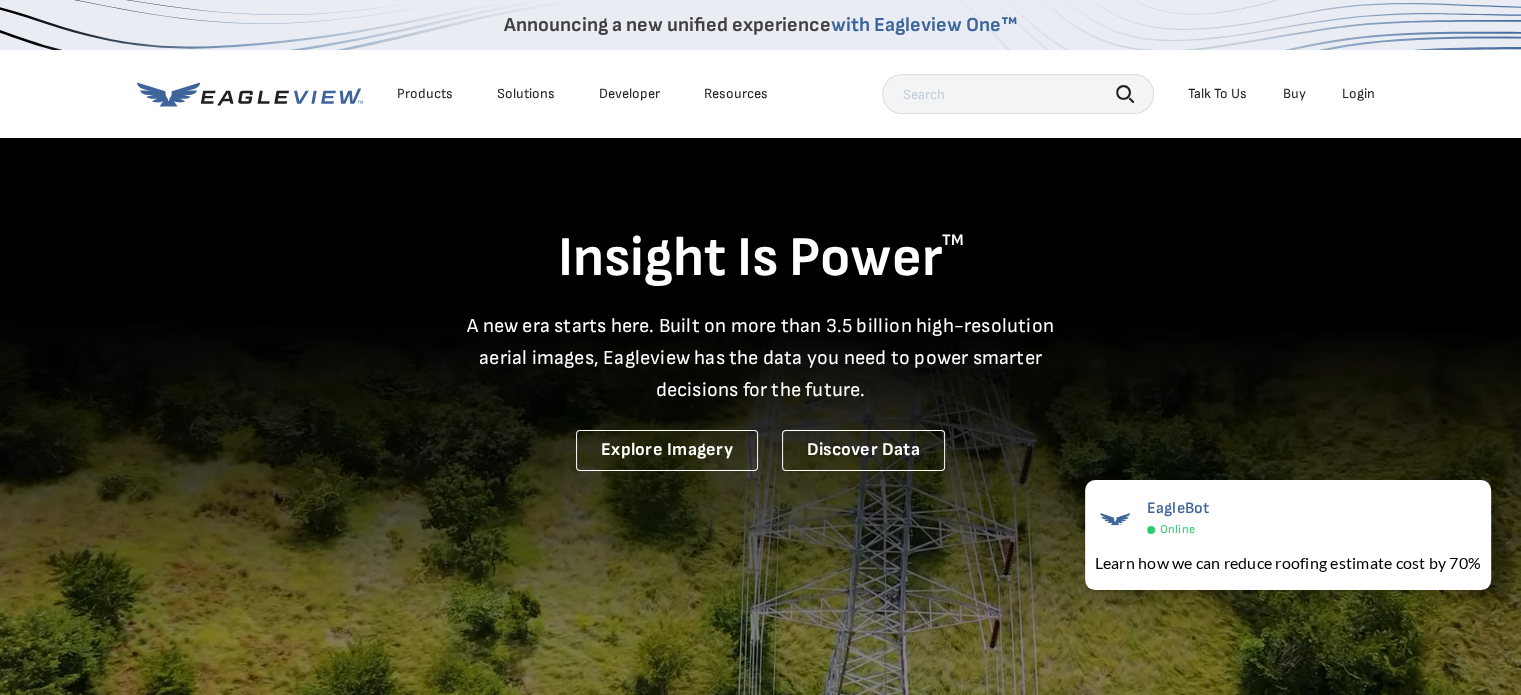 click on "Products
Solutions
Developer
Resources
Search
Talk To Us
Buy
Login" at bounding box center (761, 94) 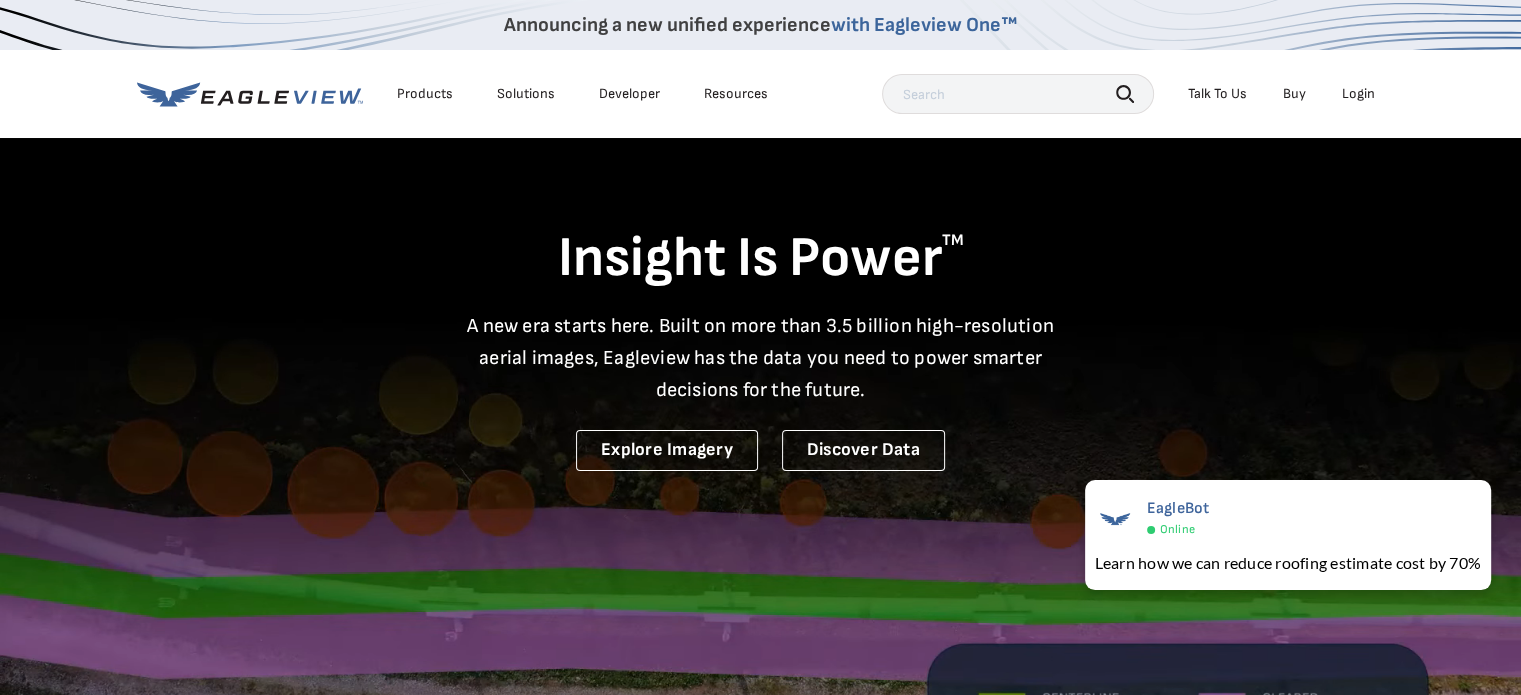 click on "Login" at bounding box center (1358, 94) 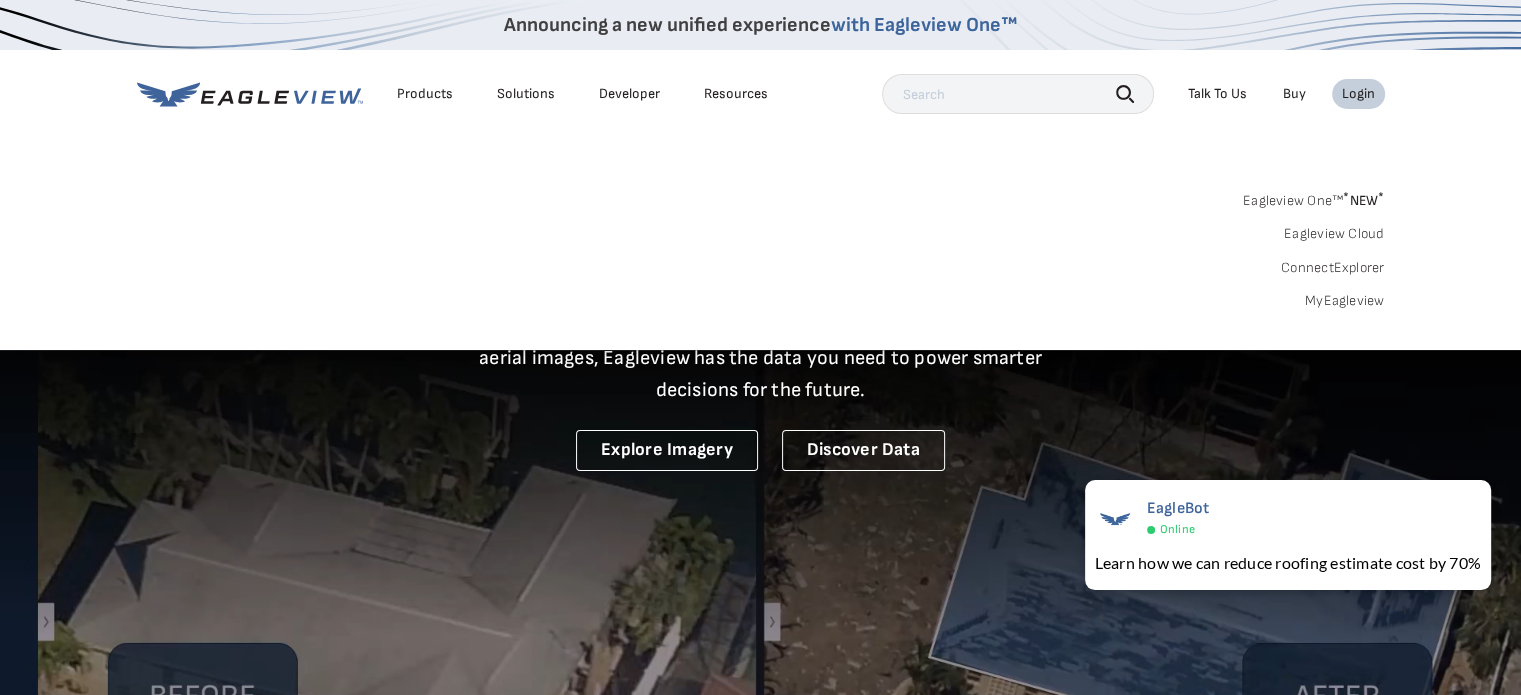 click on "MyEagleview" at bounding box center [1345, 301] 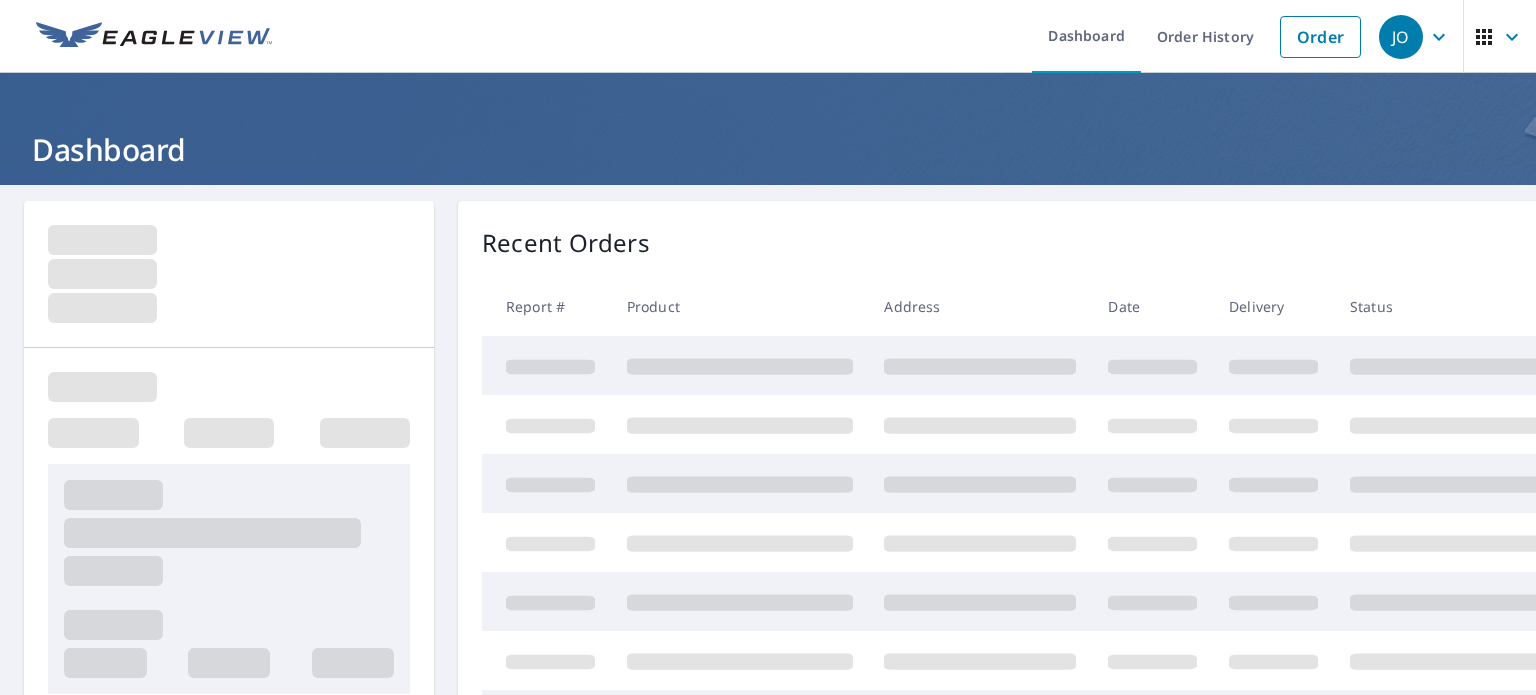 scroll, scrollTop: 0, scrollLeft: 0, axis: both 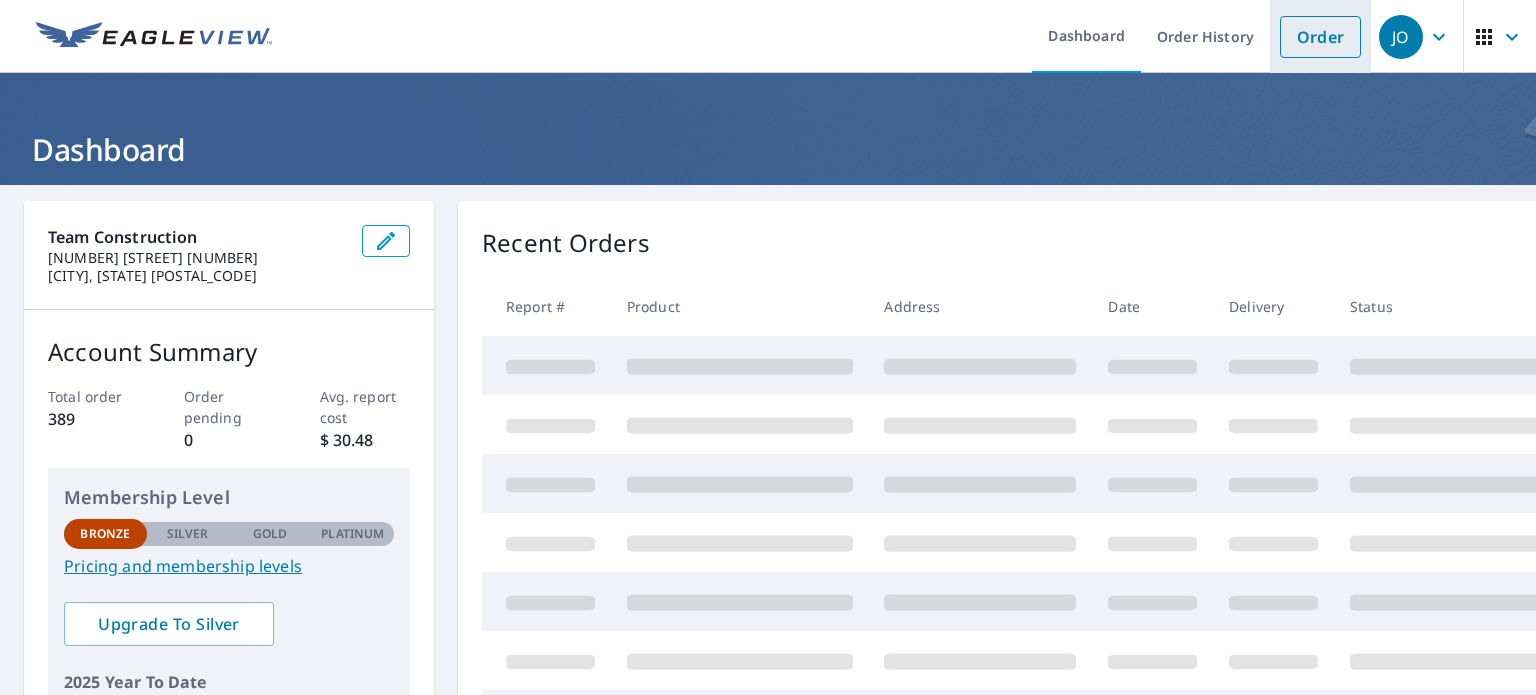 click on "Order" at bounding box center (1320, 37) 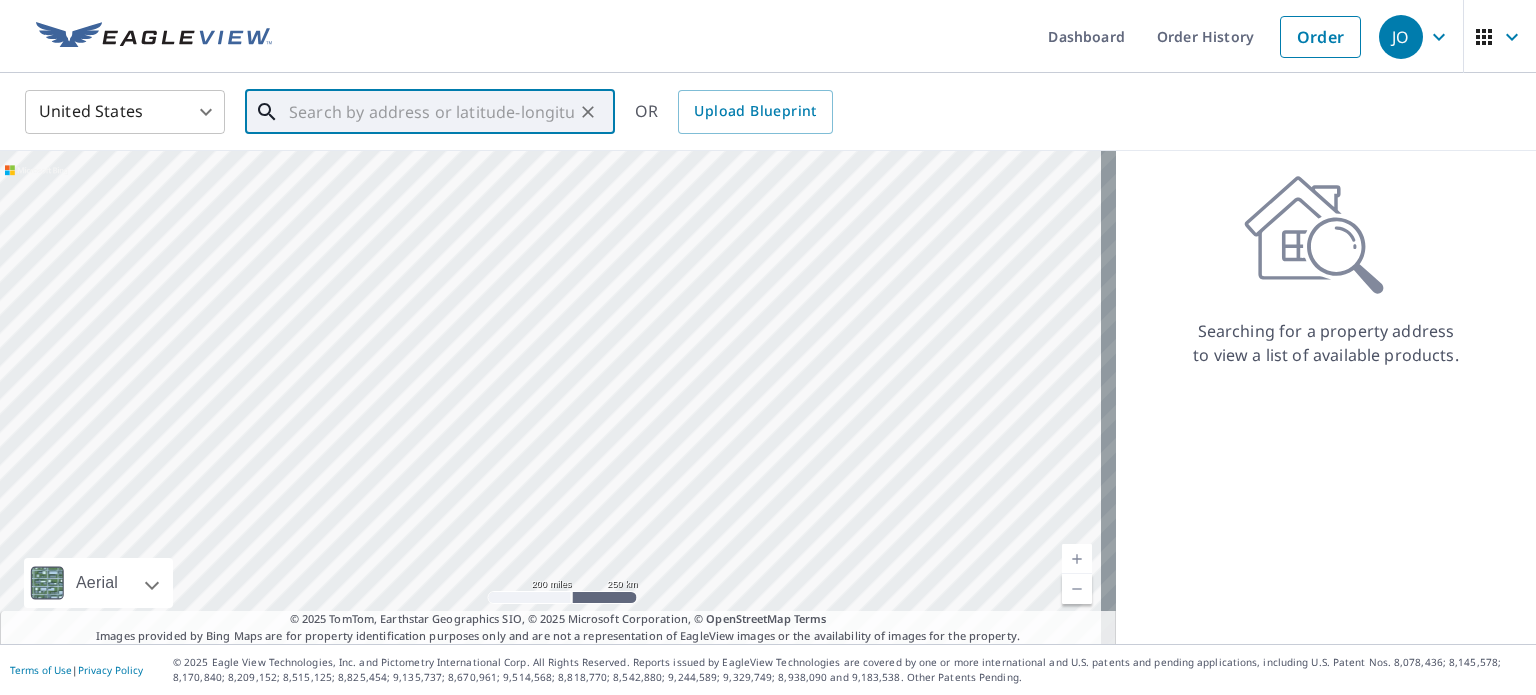 click at bounding box center (431, 112) 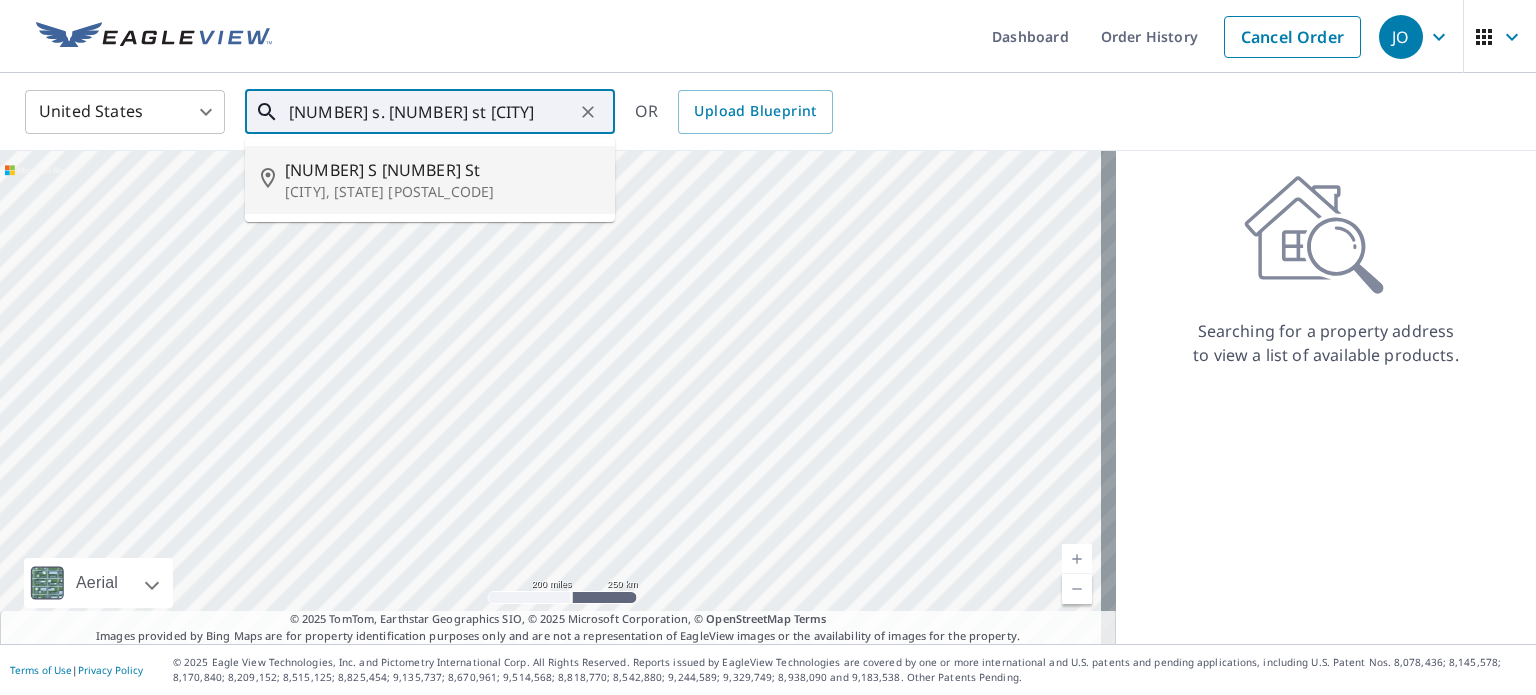 click on "[NUMBER] S [NUMBER] St" at bounding box center (442, 170) 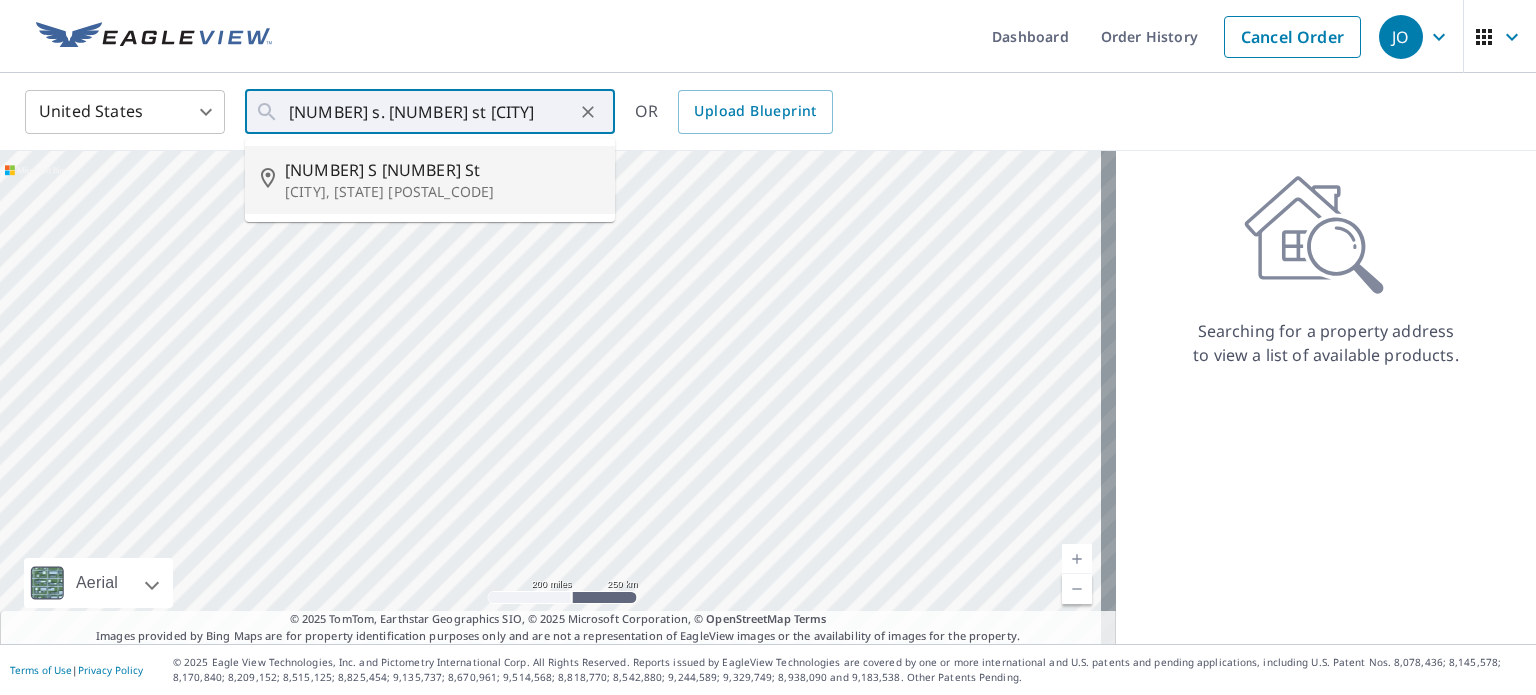 type on "[NUMBER] S [NUMBER] St [CITY], [STATE] [POSTAL_CODE]" 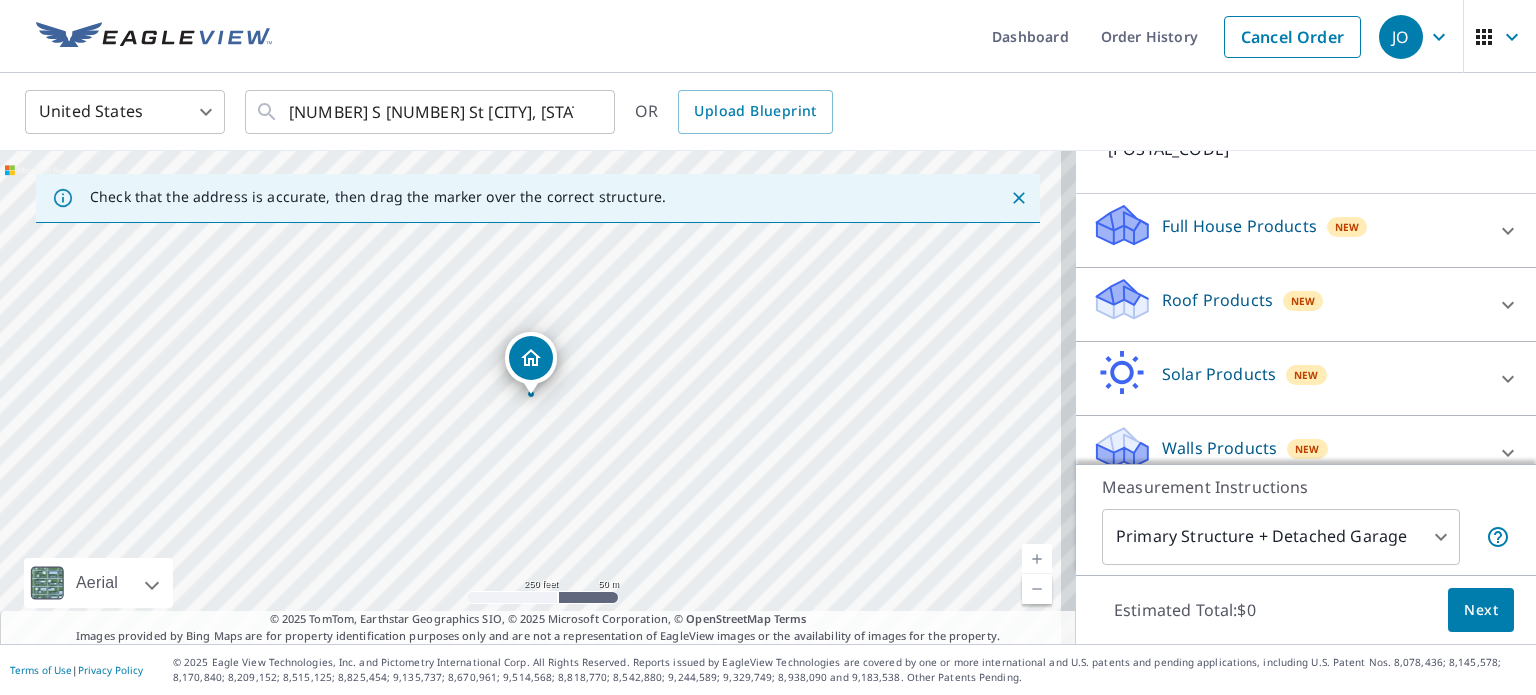scroll, scrollTop: 188, scrollLeft: 0, axis: vertical 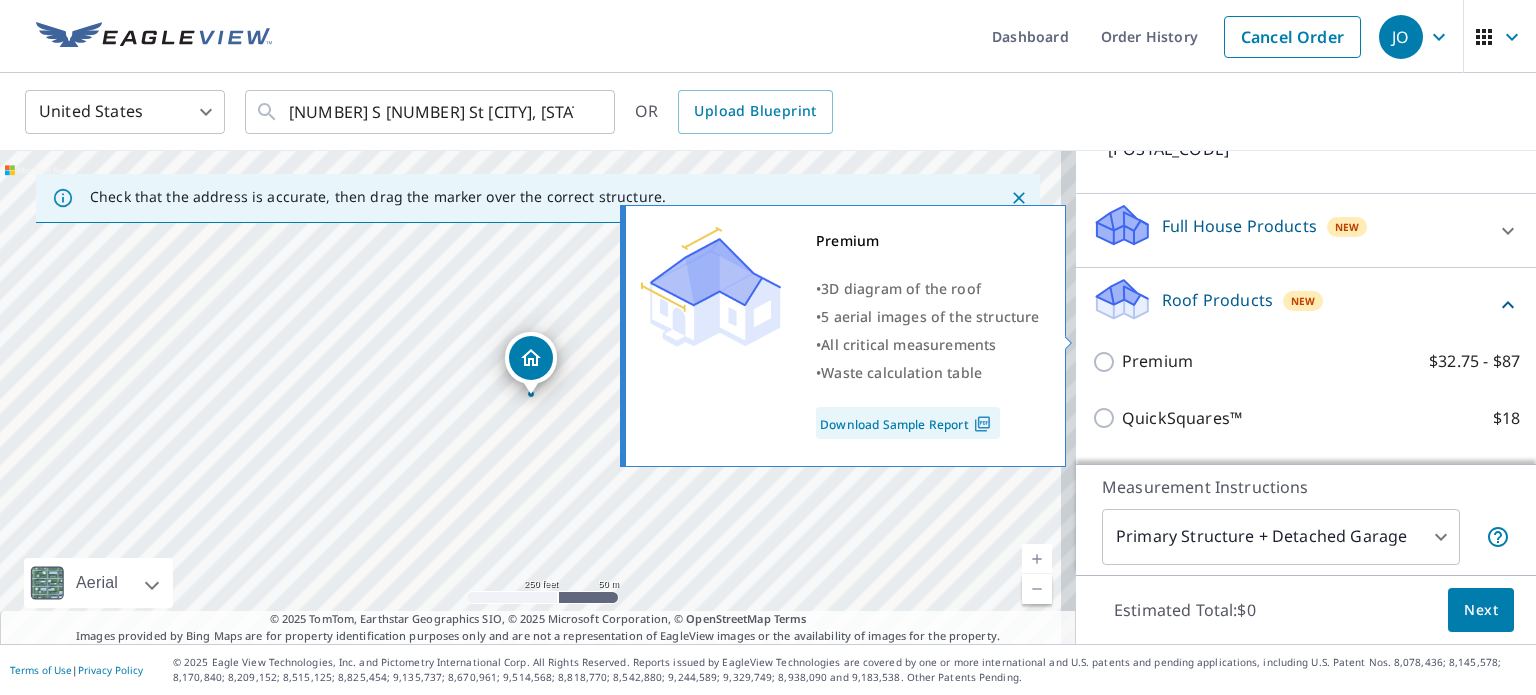 click on "Premium" at bounding box center [1157, 361] 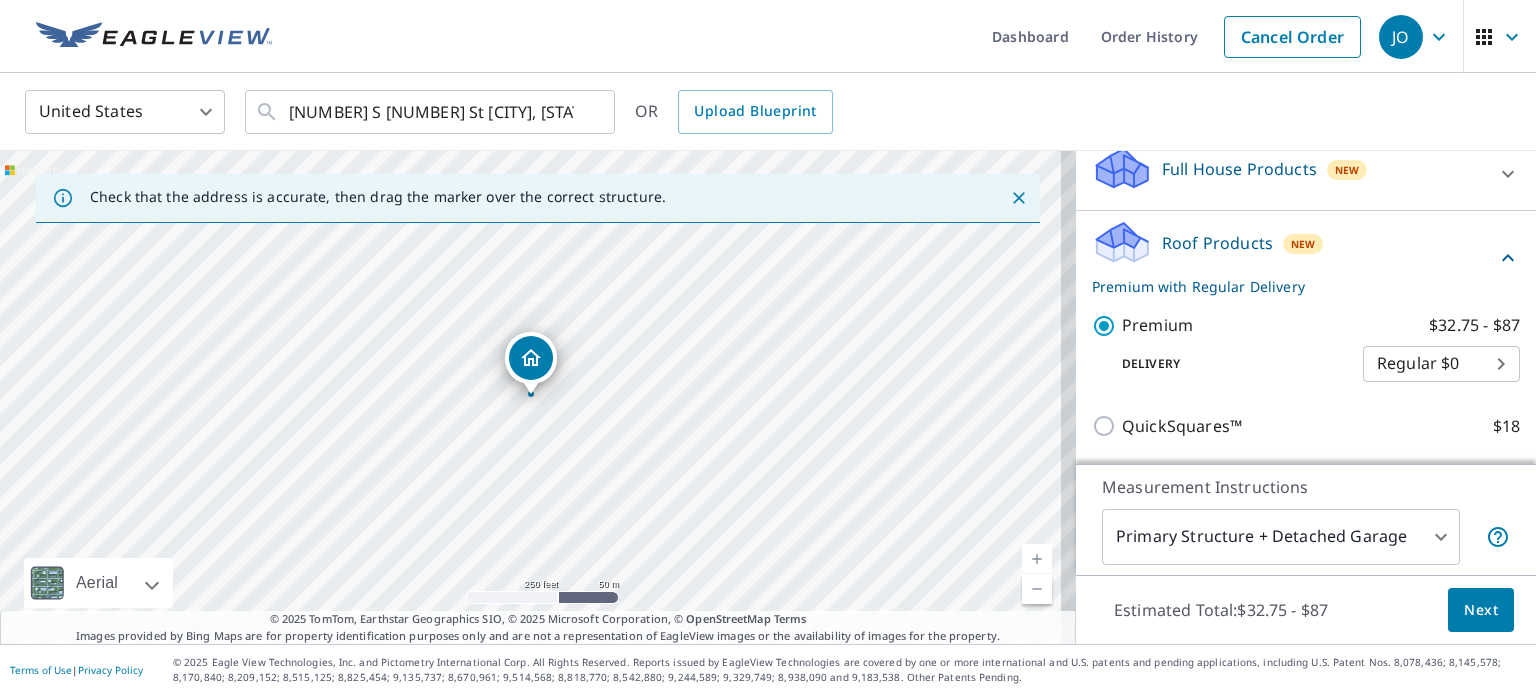 scroll, scrollTop: 0, scrollLeft: 0, axis: both 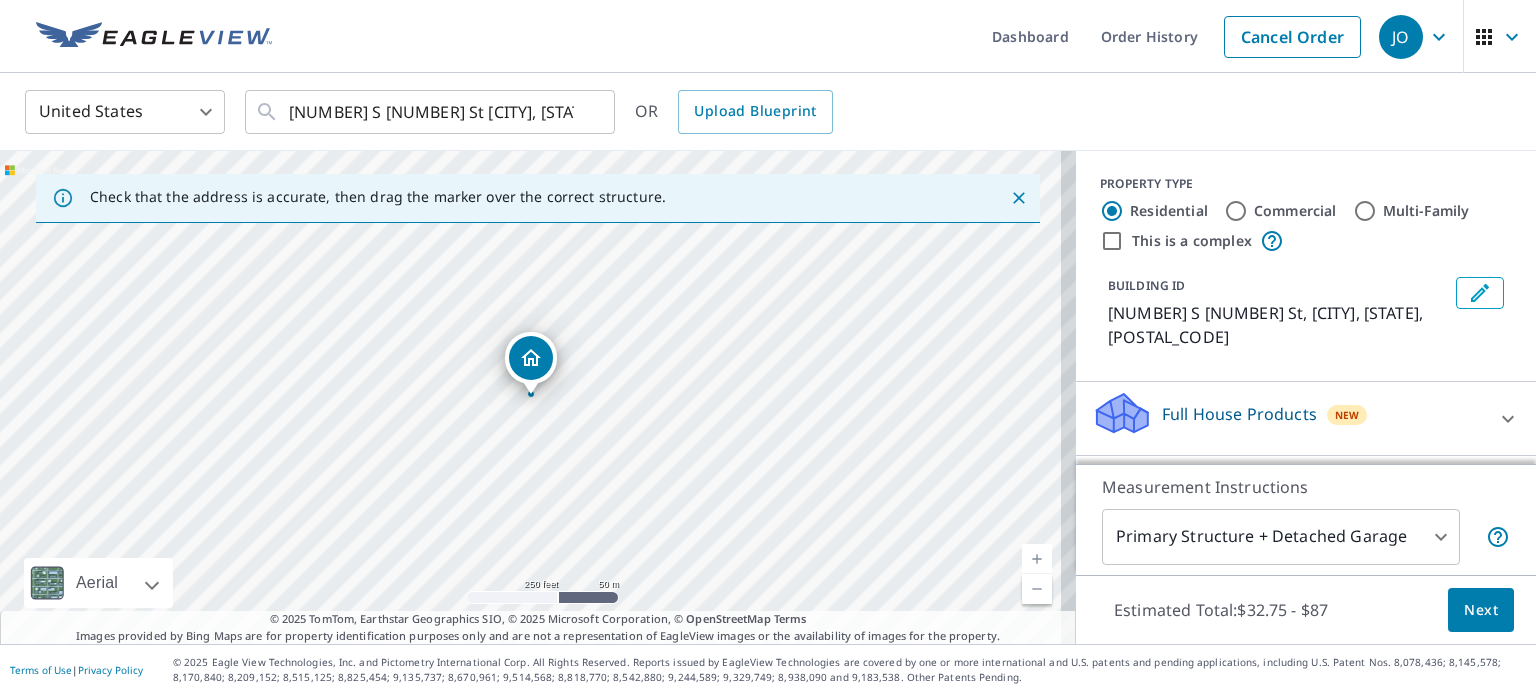 click on "Commercial" at bounding box center (1295, 211) 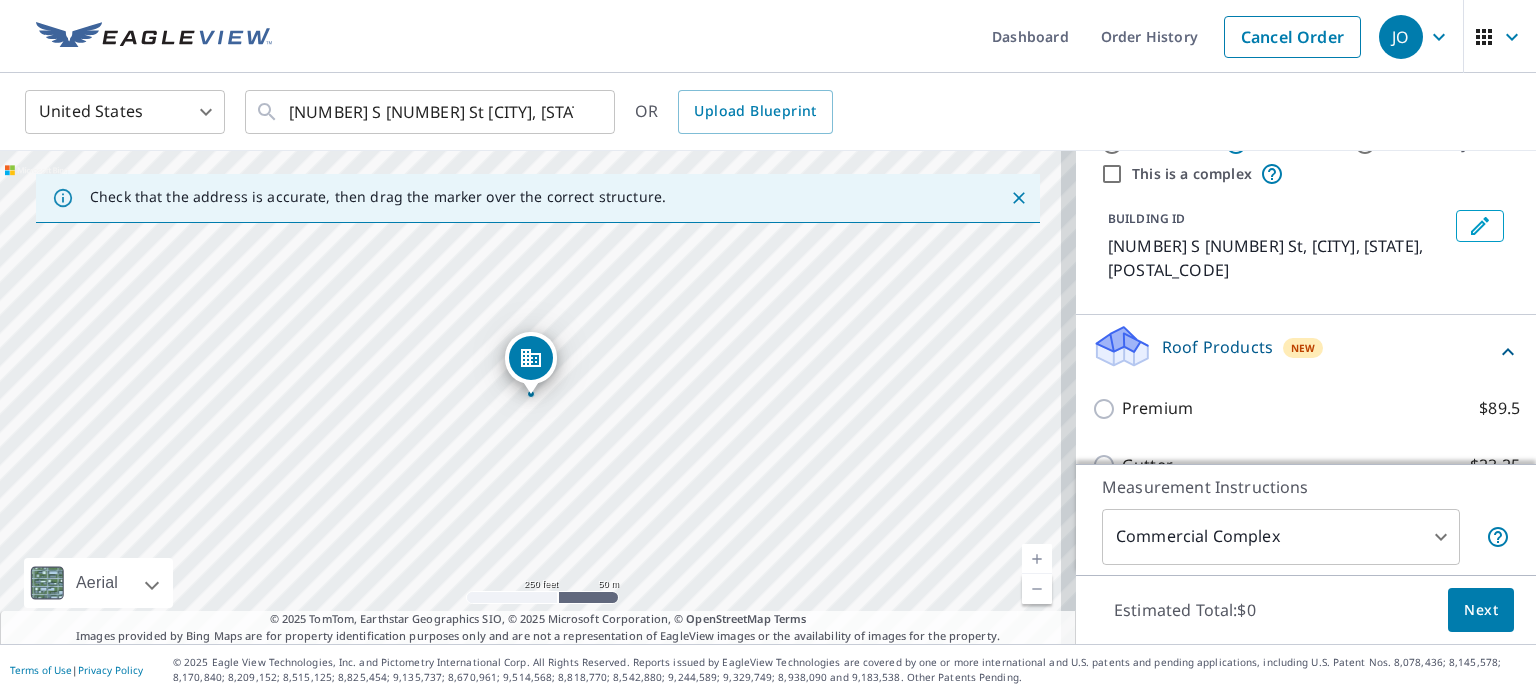 scroll, scrollTop: 100, scrollLeft: 0, axis: vertical 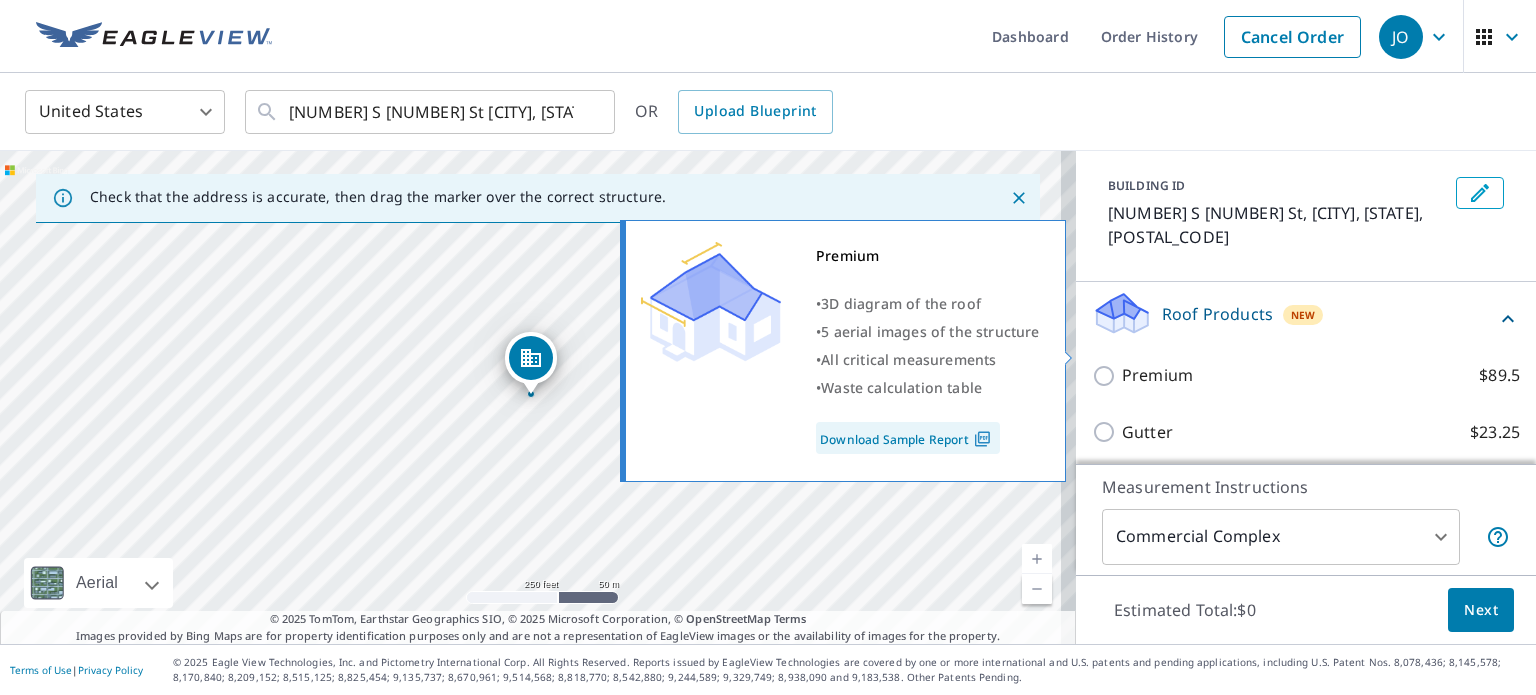 click on "Premium" at bounding box center [1157, 375] 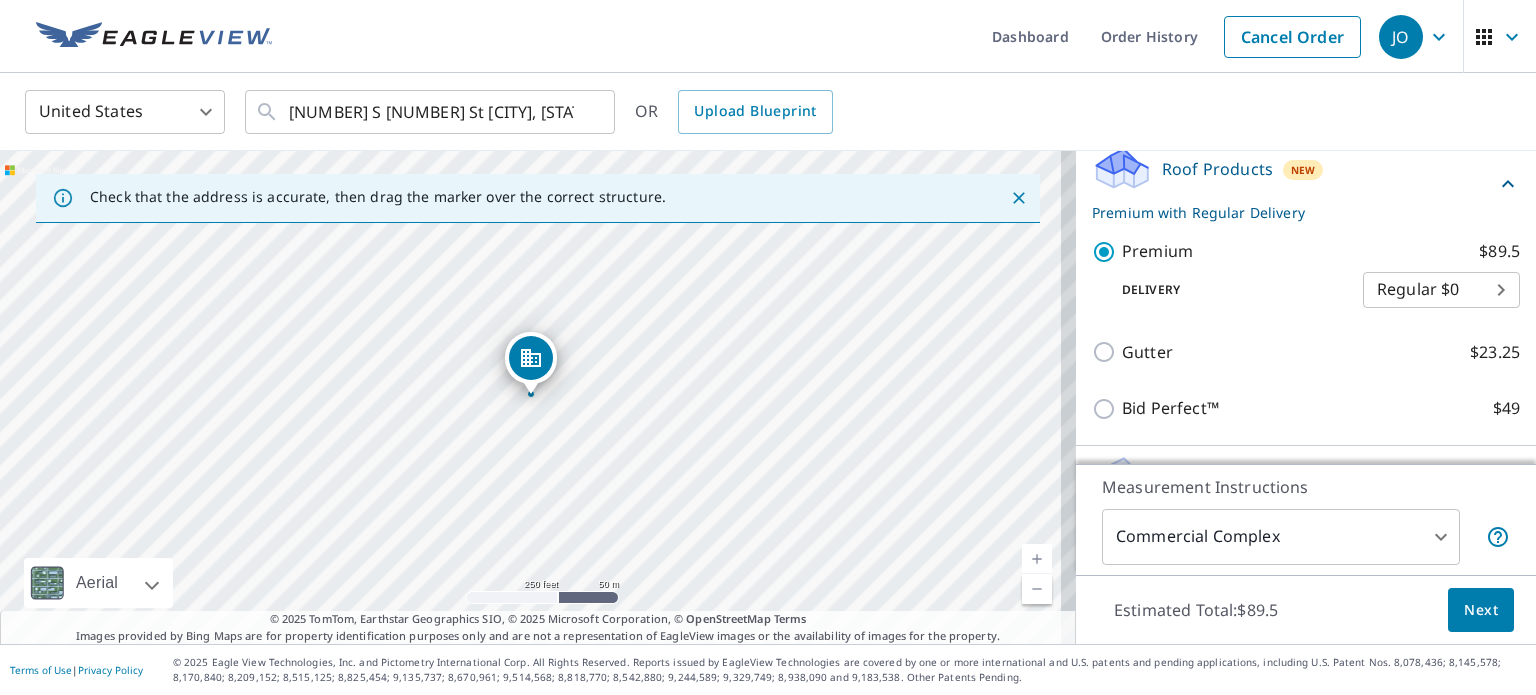 scroll, scrollTop: 275, scrollLeft: 0, axis: vertical 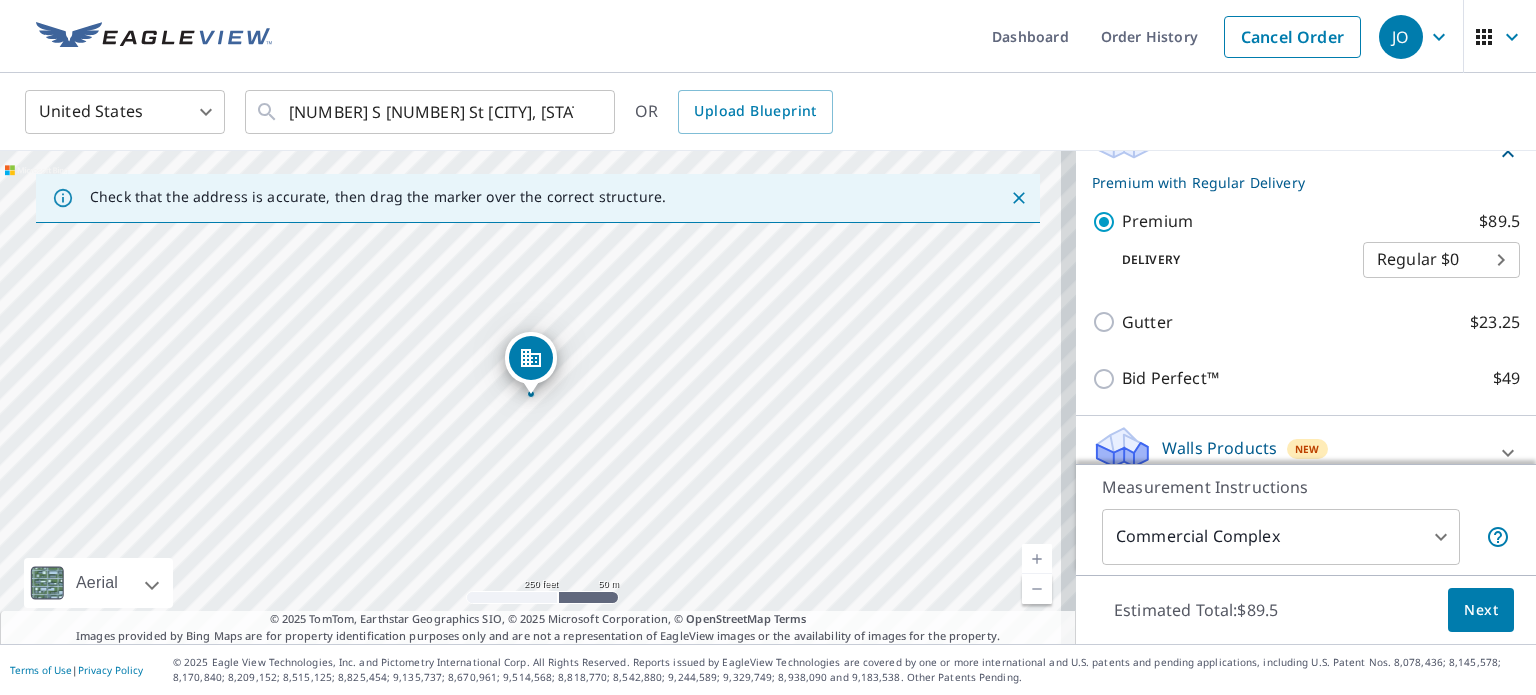 click on "Next" at bounding box center [1481, 610] 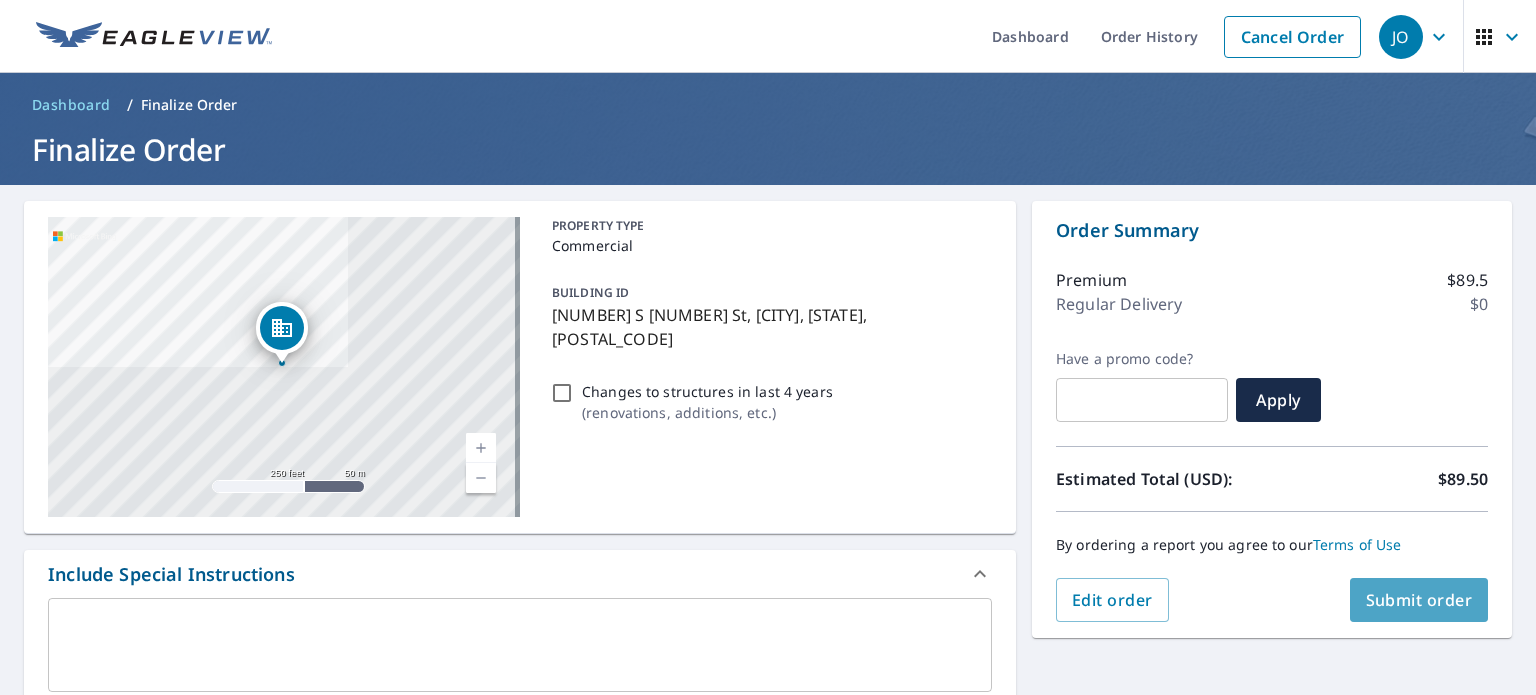 click on "Submit order" at bounding box center (1419, 600) 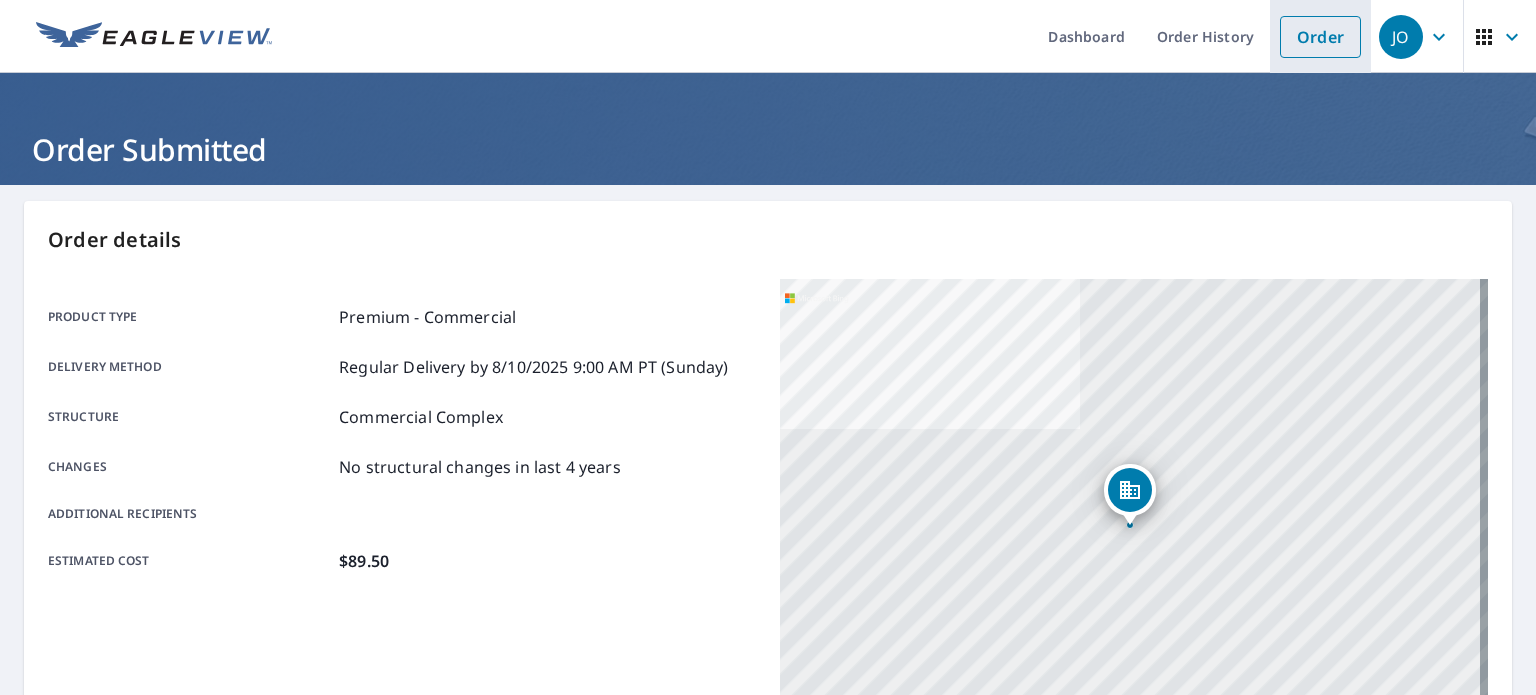 click on "Order" at bounding box center [1320, 37] 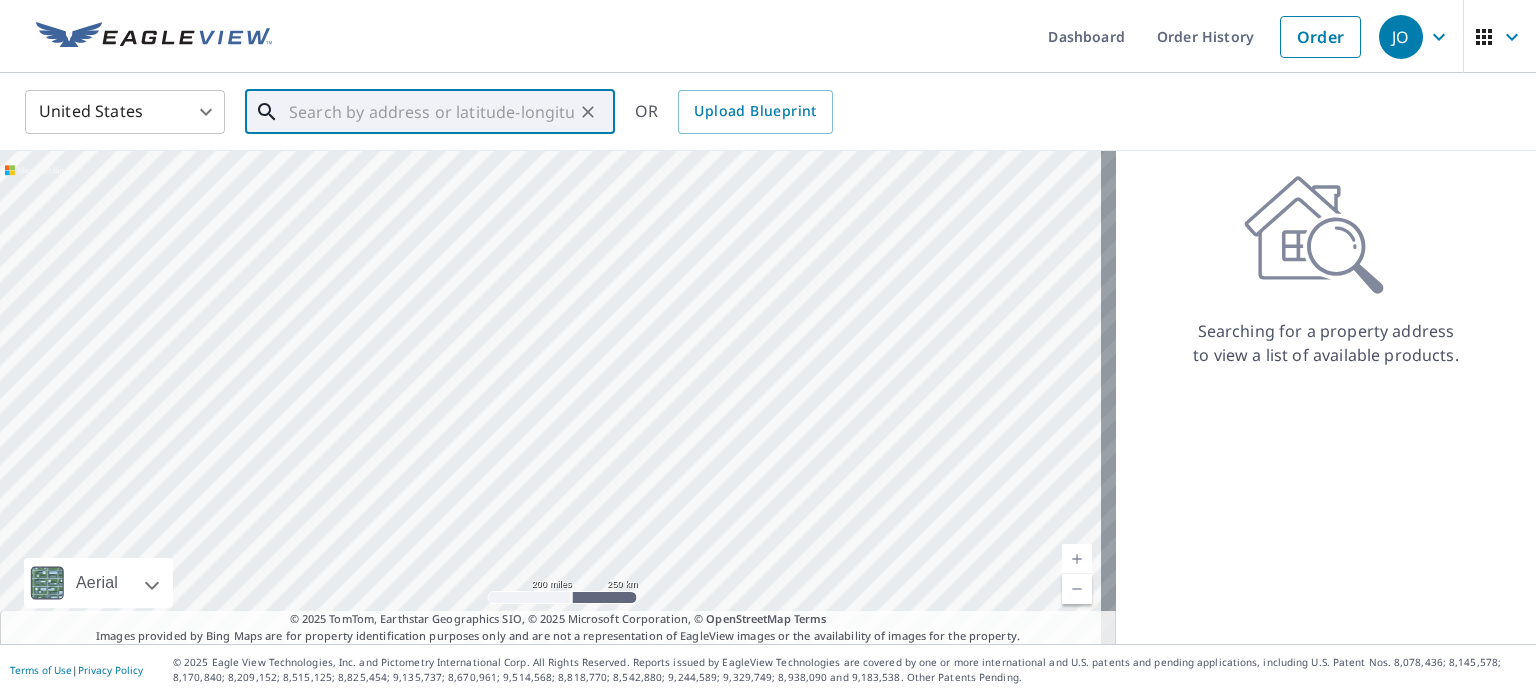click at bounding box center [431, 112] 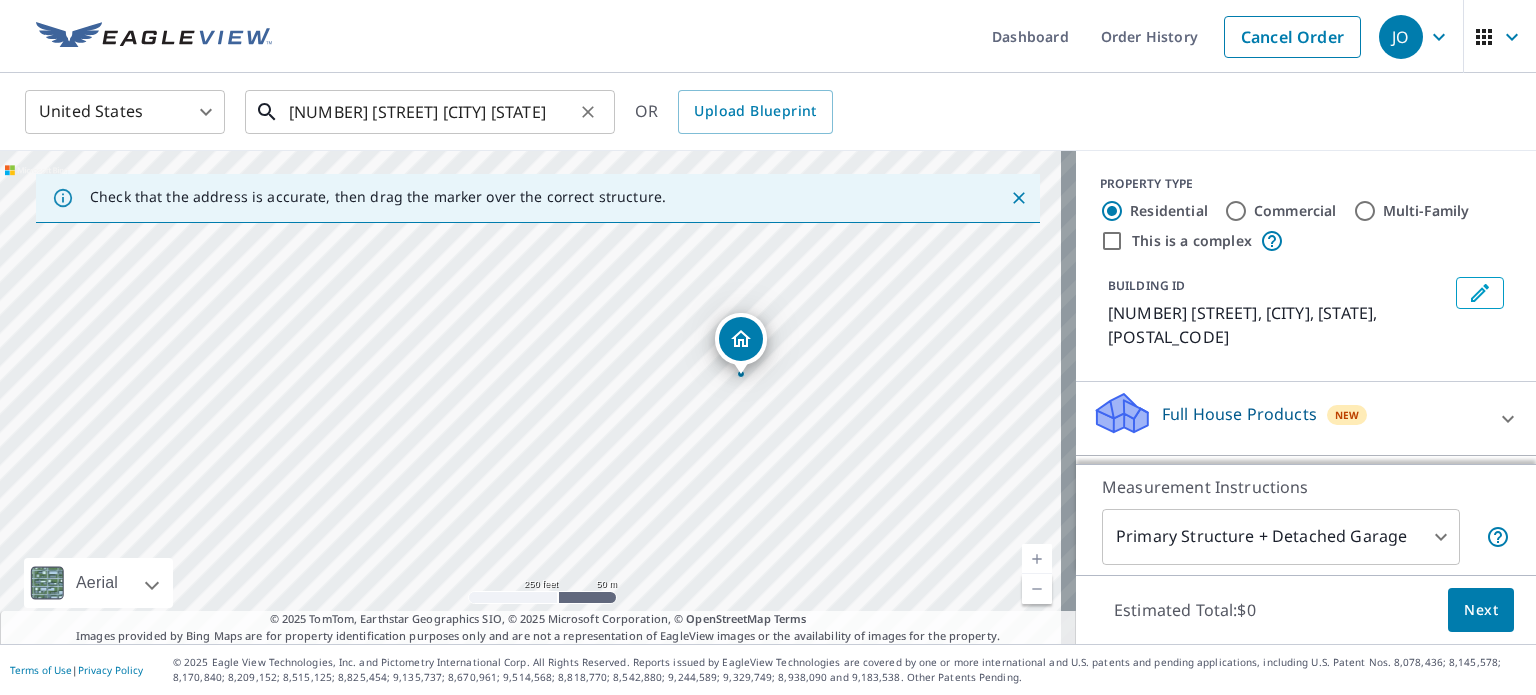 click on "[NUMBER] [STREET] [CITY] [STATE]" at bounding box center [431, 112] 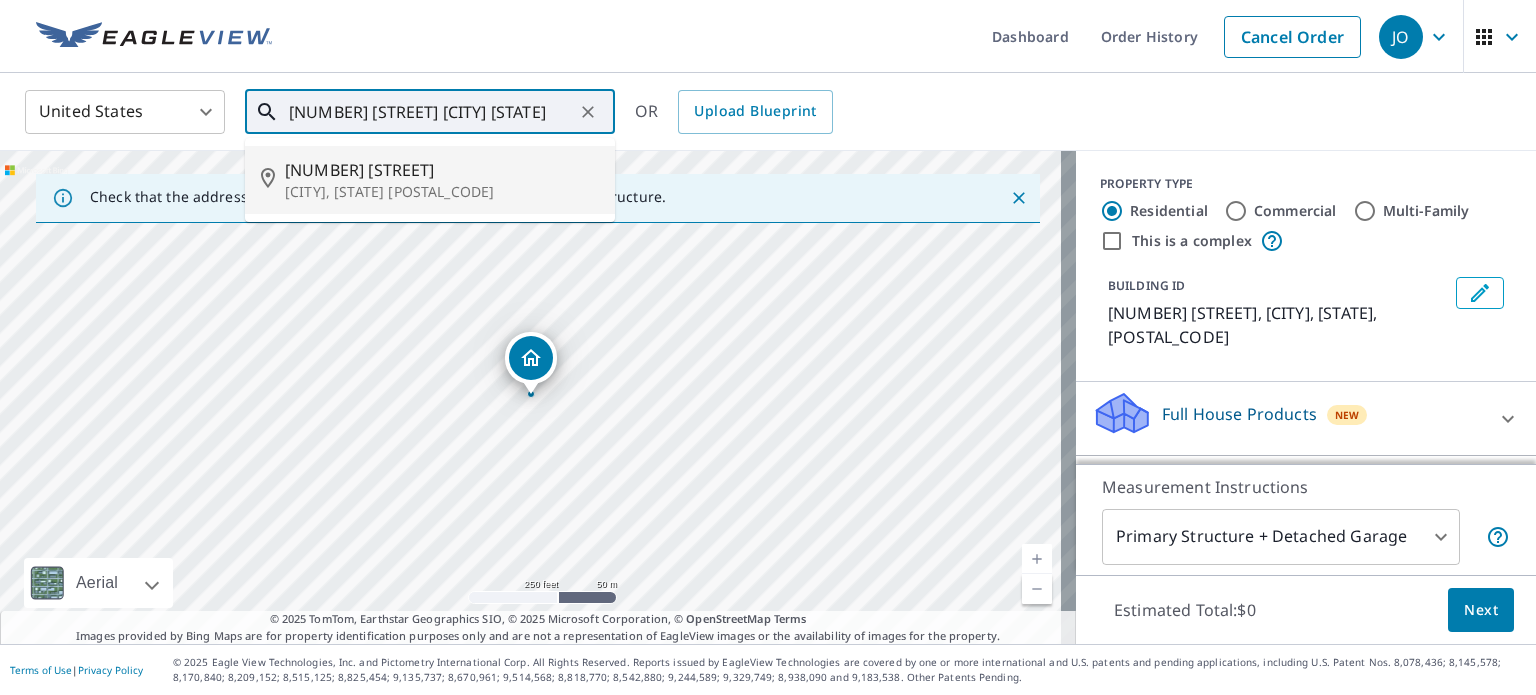click on "[NUMBER] [STREET]" at bounding box center [442, 170] 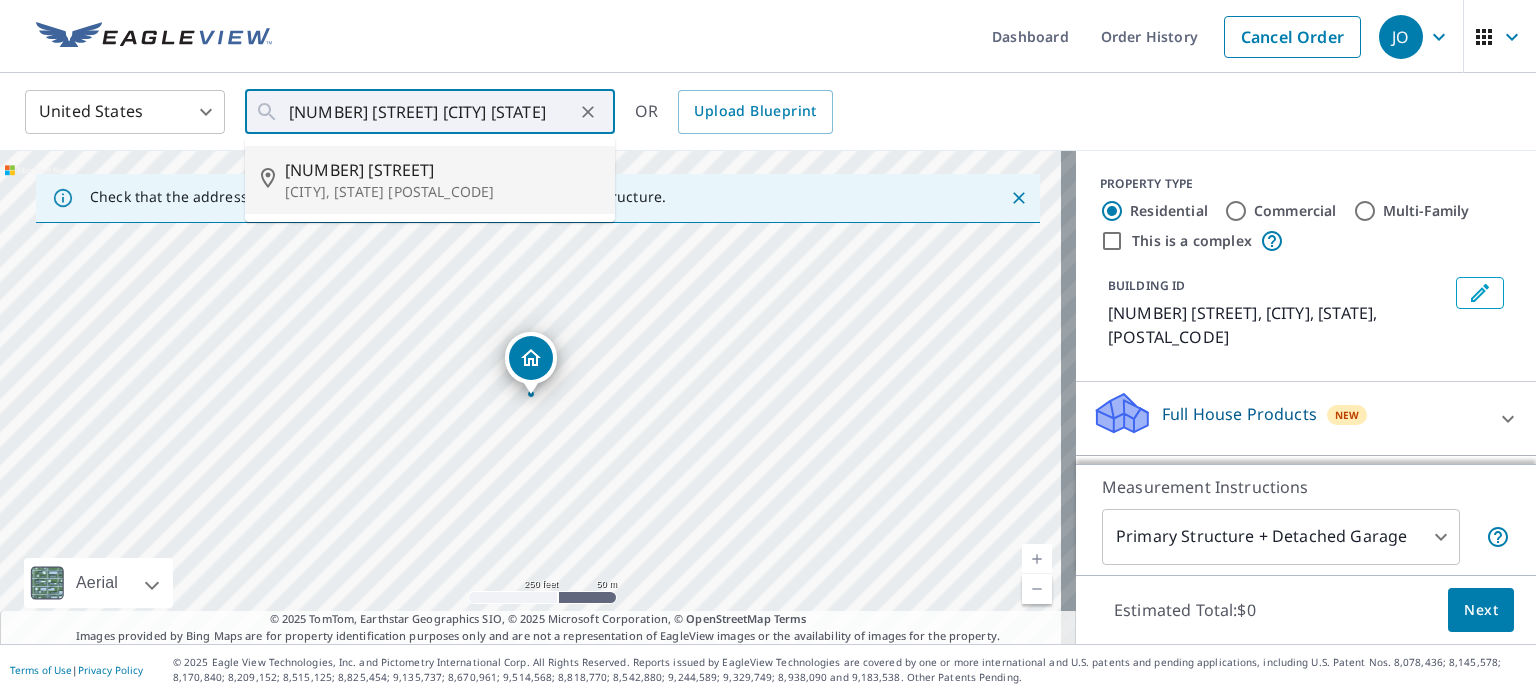 type on "[NUMBER] [STREET] [CITY], [STATE] [POSTAL_CODE]" 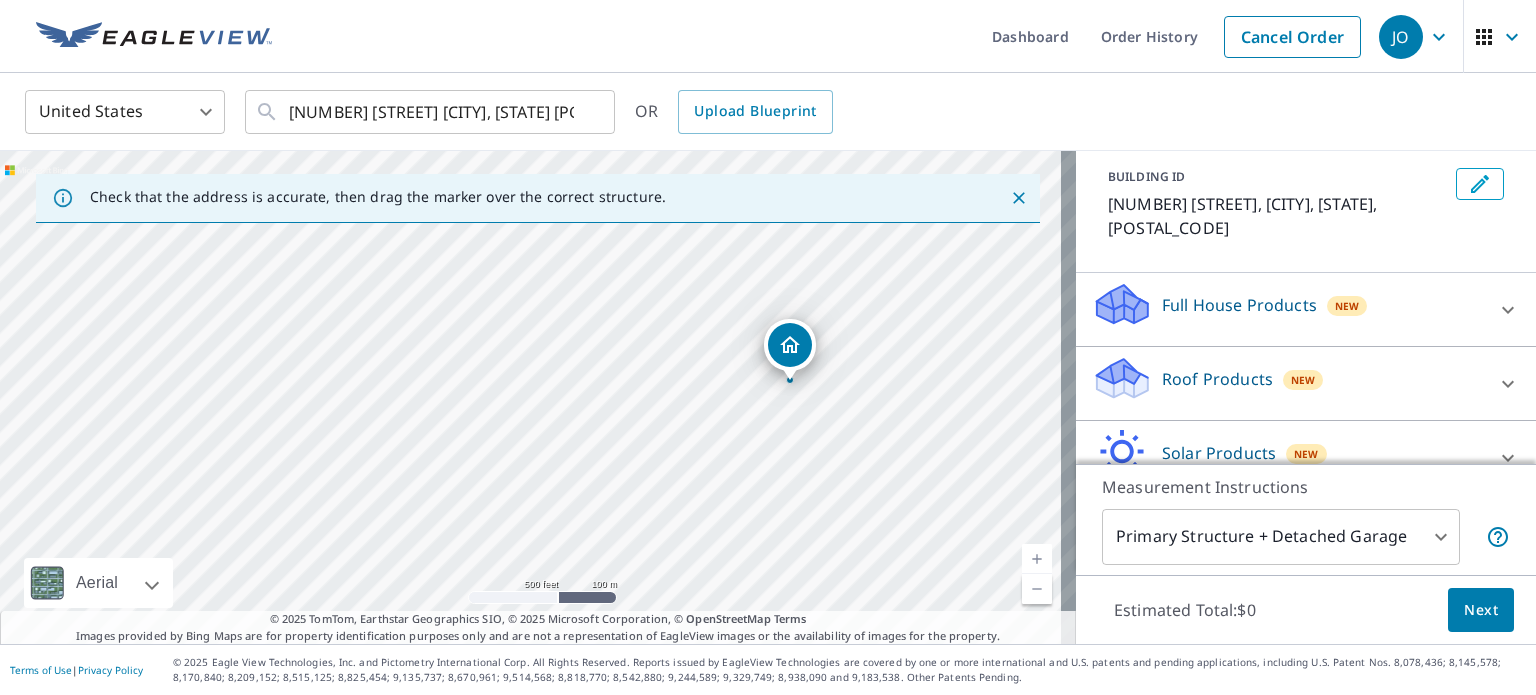 scroll, scrollTop: 0, scrollLeft: 0, axis: both 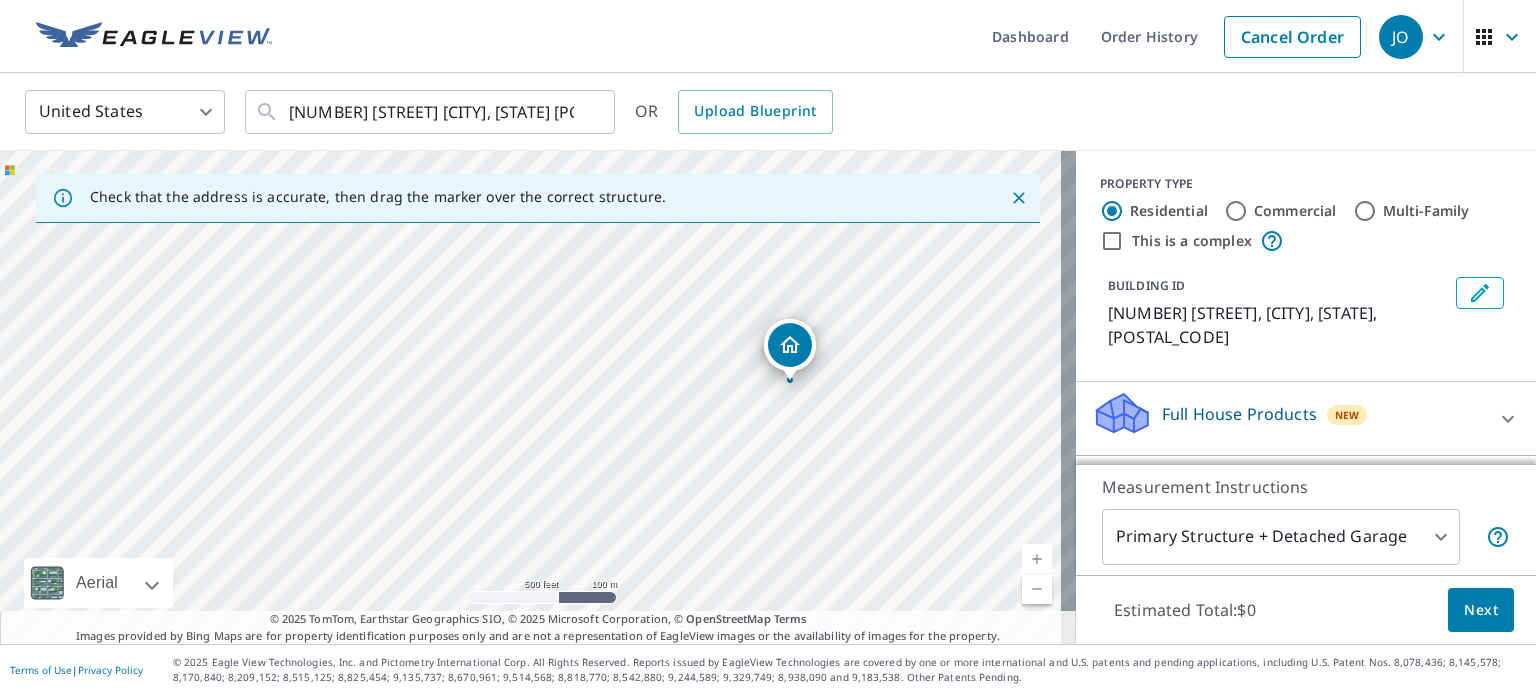 click on "Next" at bounding box center [1481, 610] 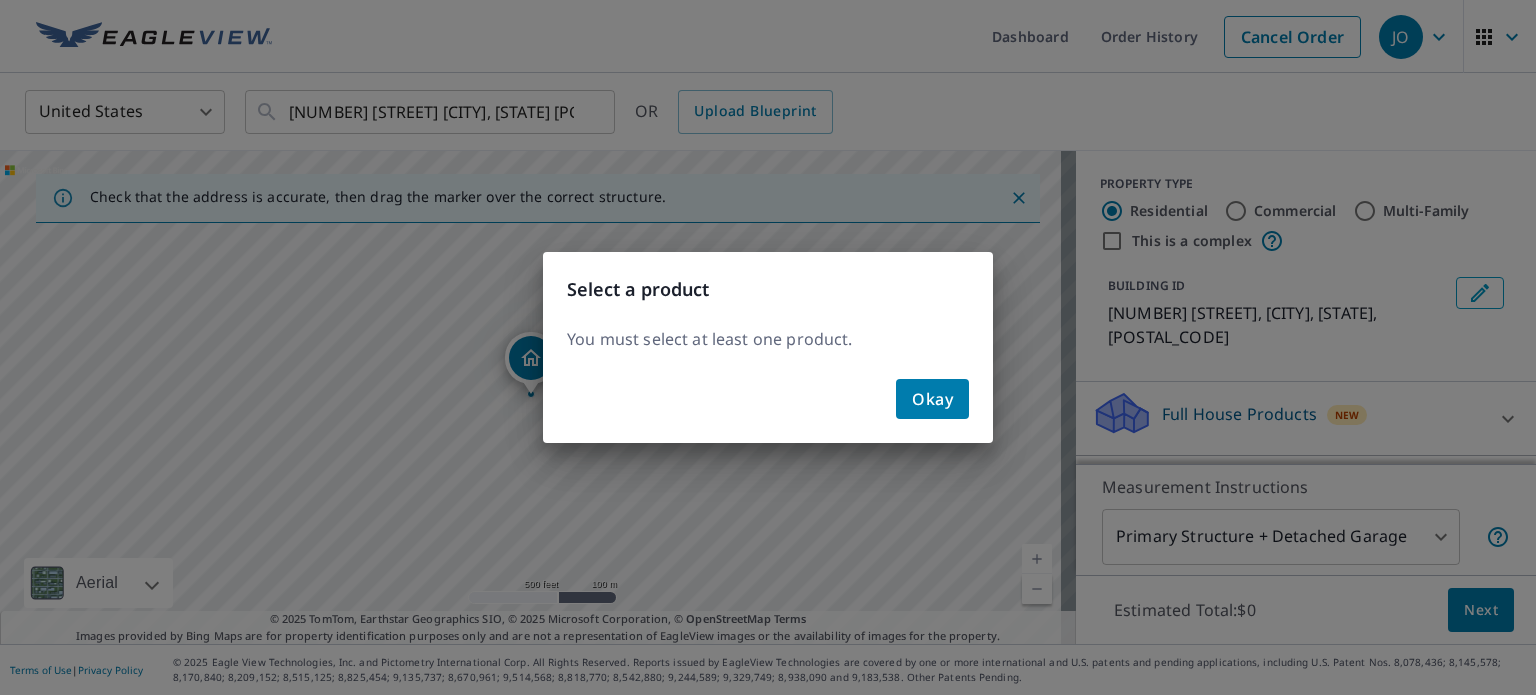 click on "Select a product You must select at least one product. Okay" at bounding box center (768, 347) 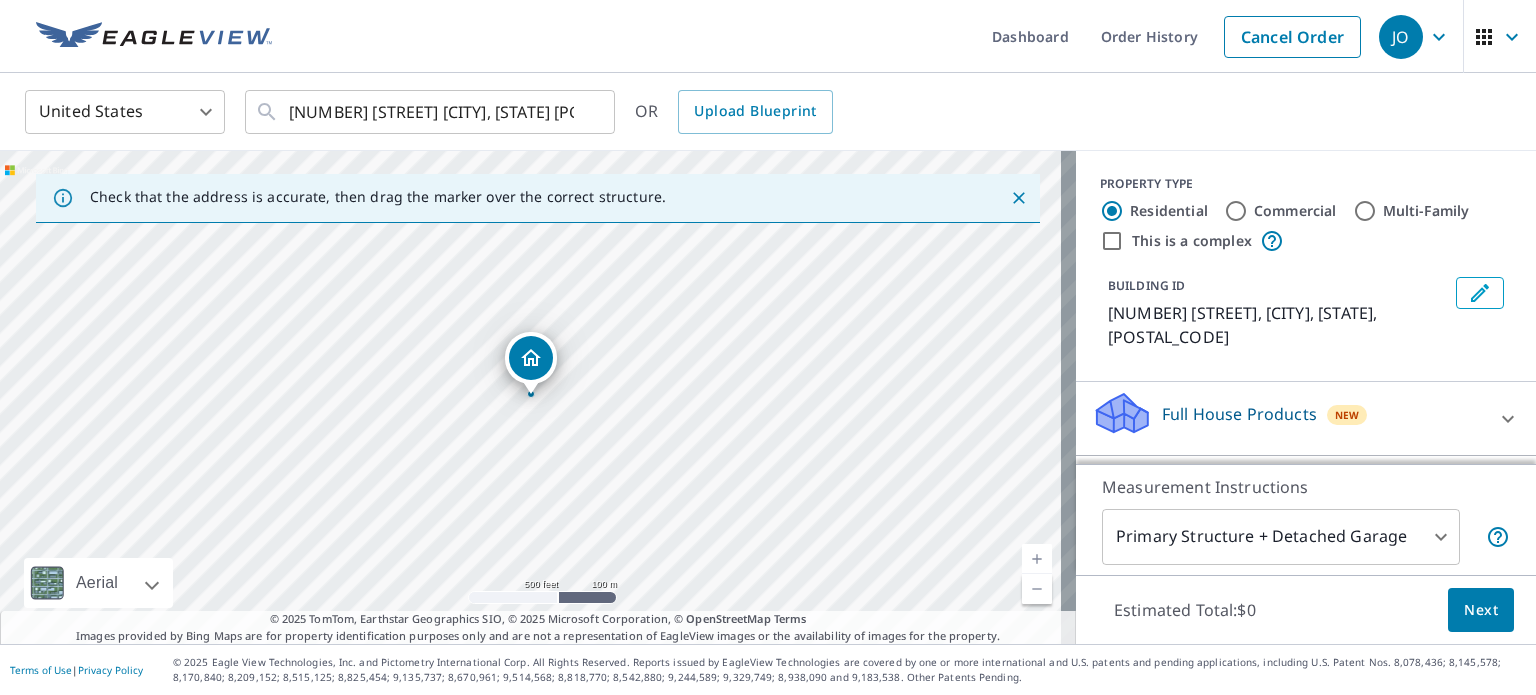 click on "Full House Products" at bounding box center (1239, 414) 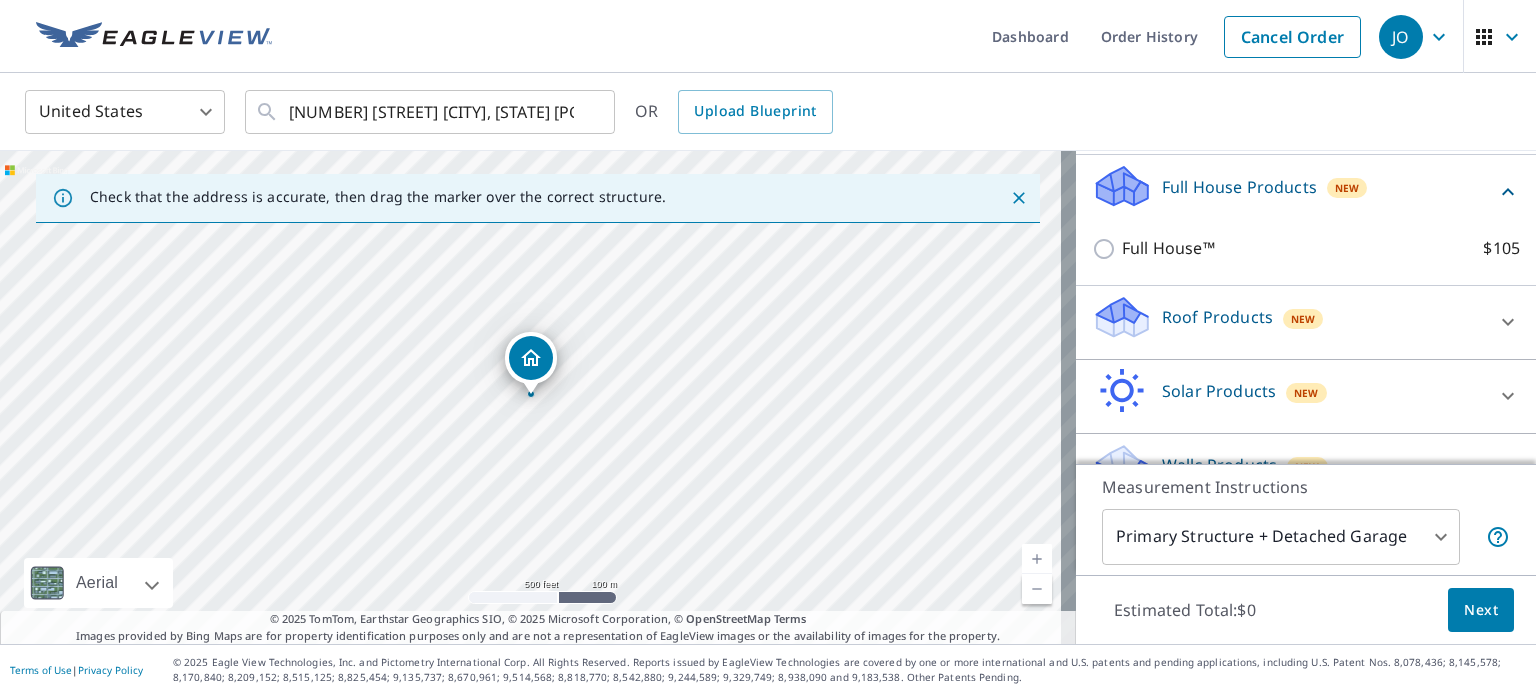 scroll, scrollTop: 244, scrollLeft: 0, axis: vertical 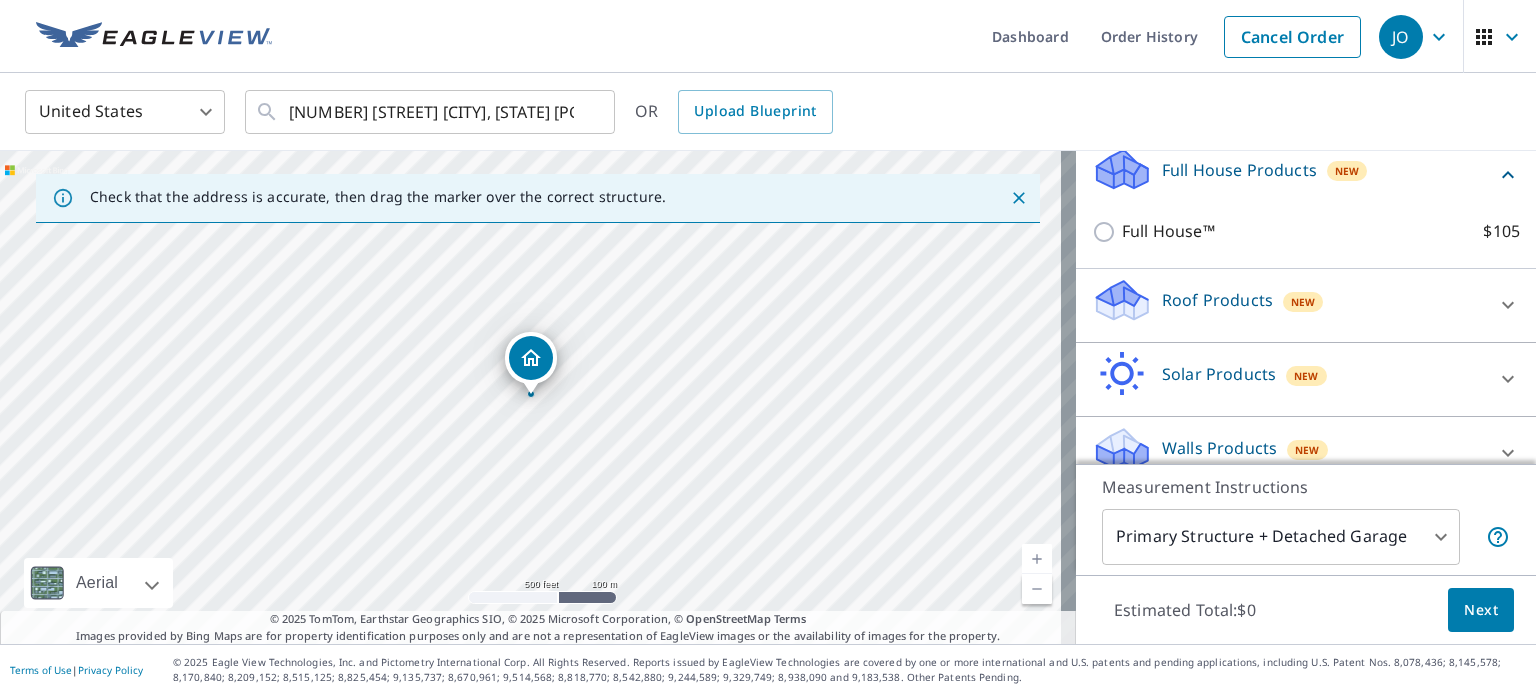 click on "Roof Products New" at bounding box center [1288, 305] 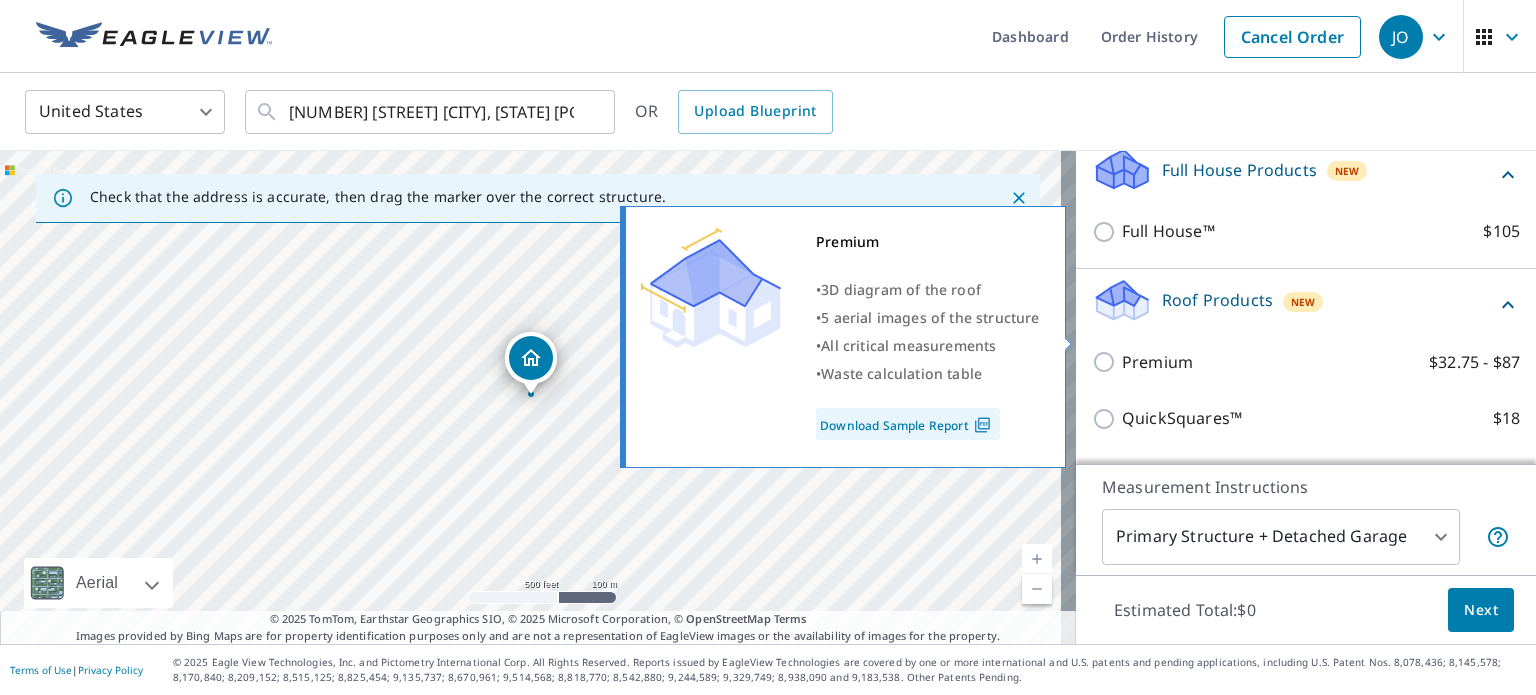click on "Premium" at bounding box center (1157, 362) 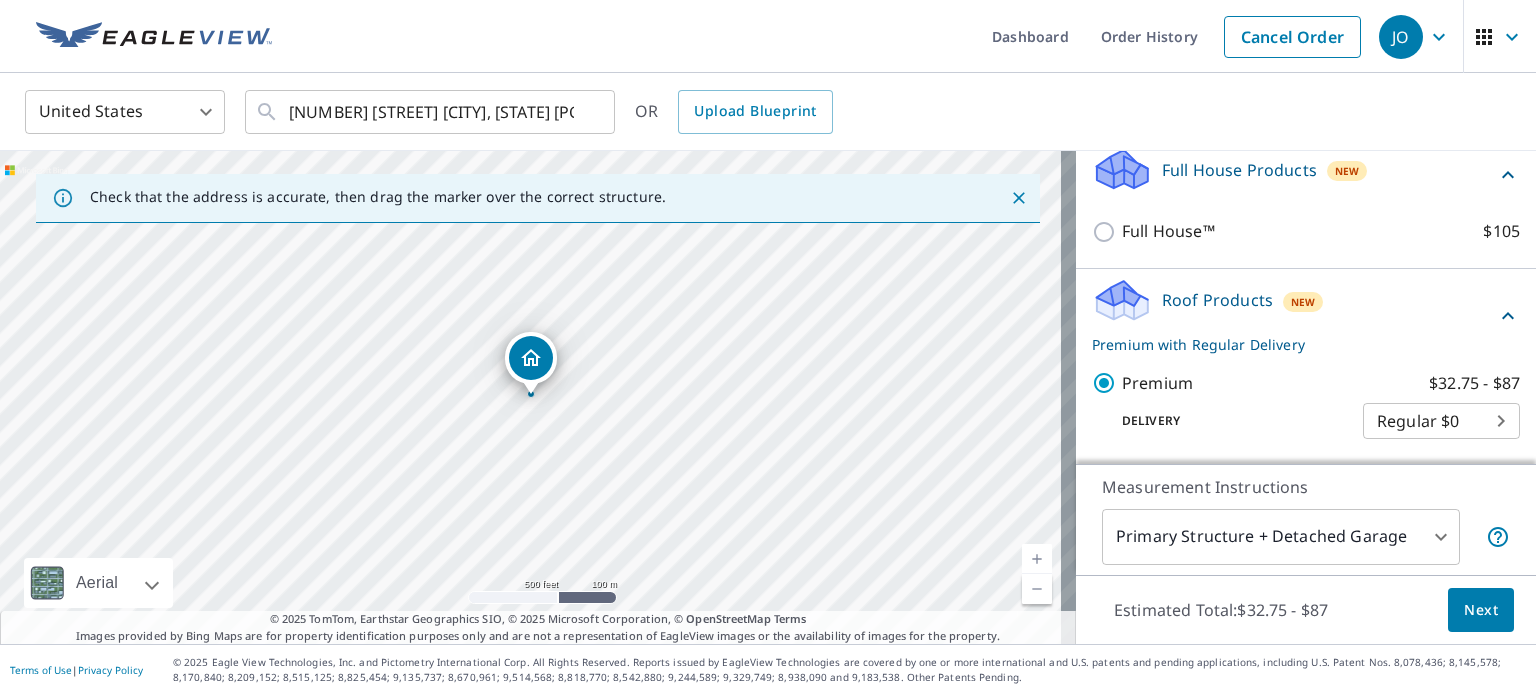 click on "Next" at bounding box center [1481, 610] 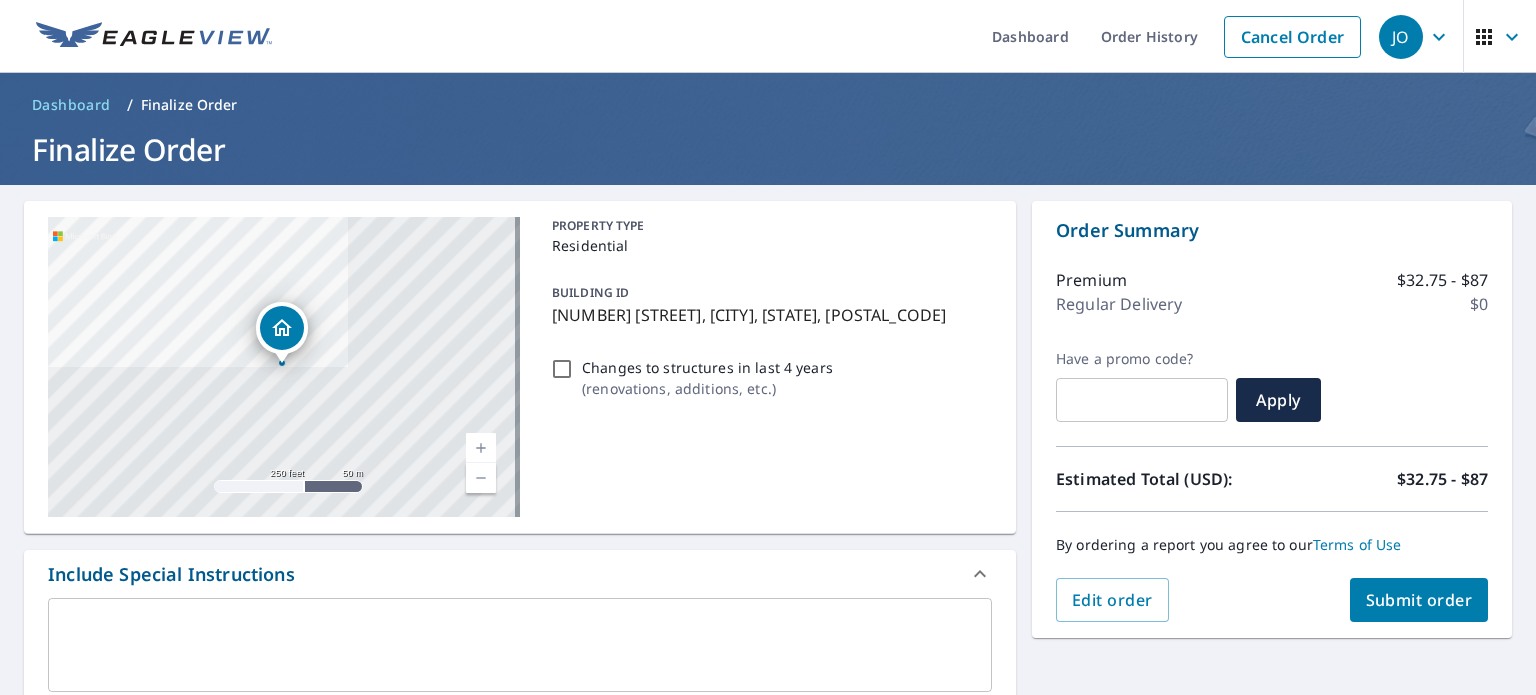 click on "Submit order" at bounding box center [1419, 600] 